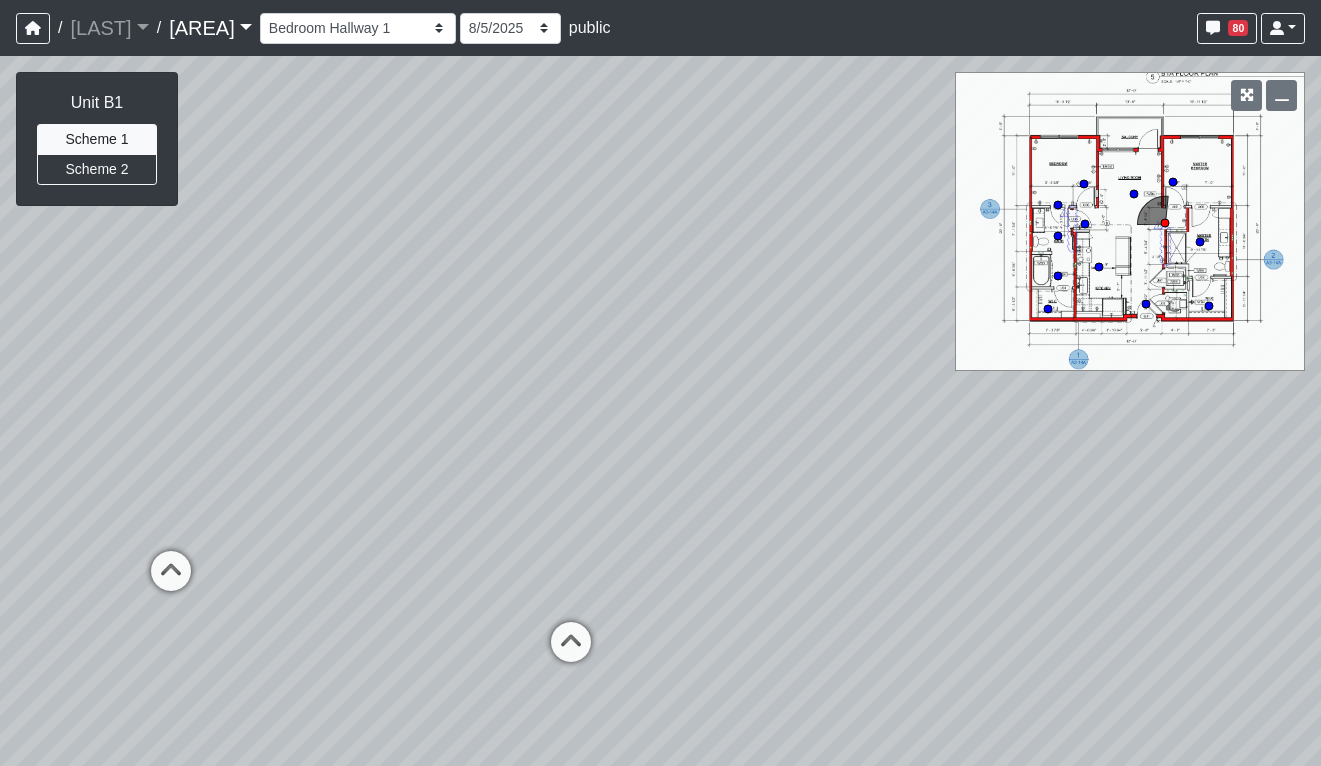 select on "u6Z36FcAF5WcYXFyW6A5xH" 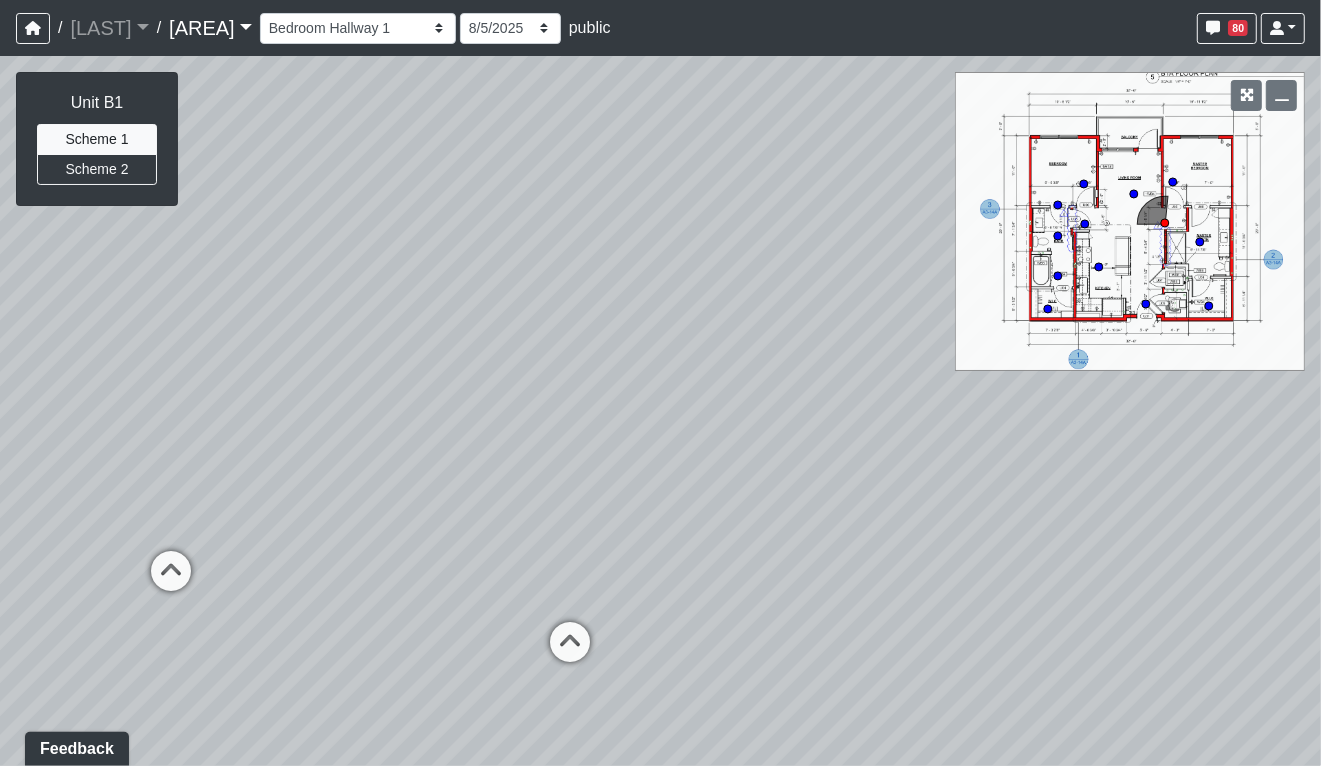 scroll, scrollTop: 0, scrollLeft: 0, axis: both 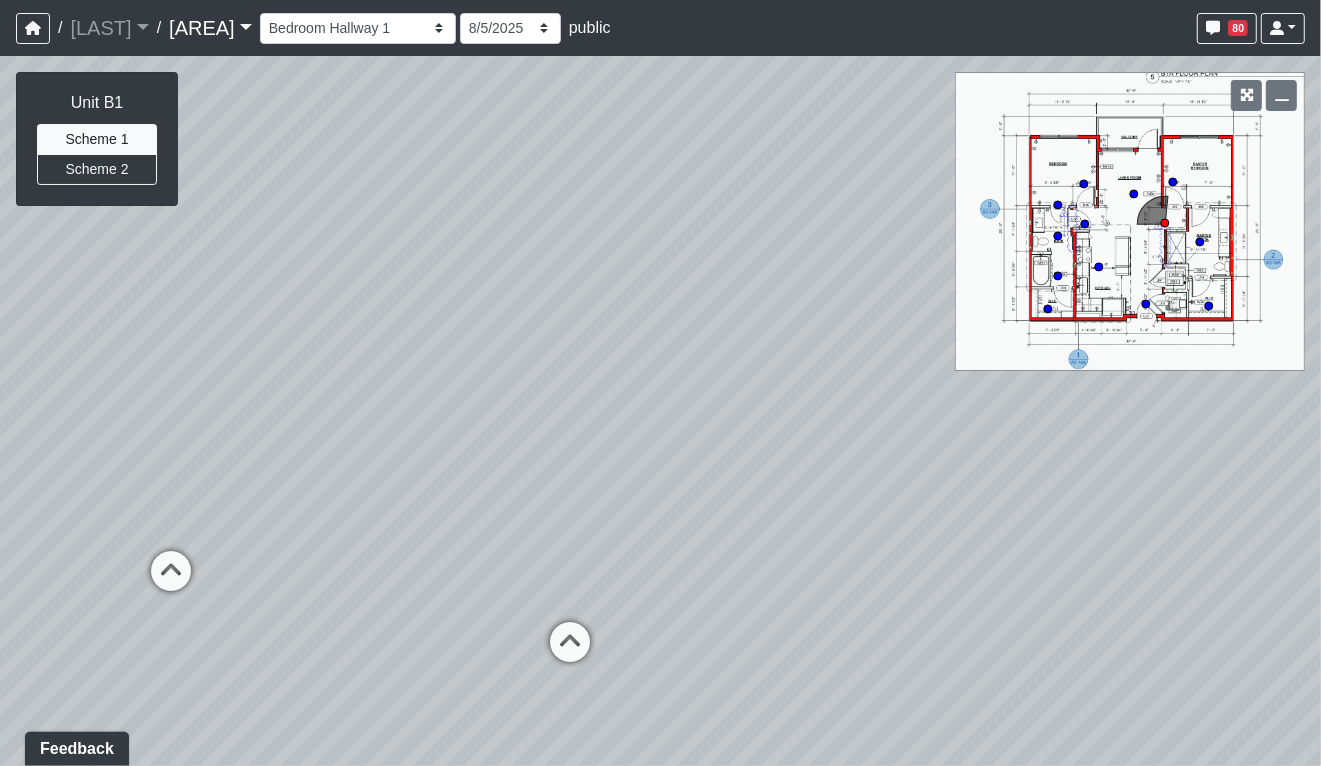click on "[AREA]" at bounding box center [210, 28] 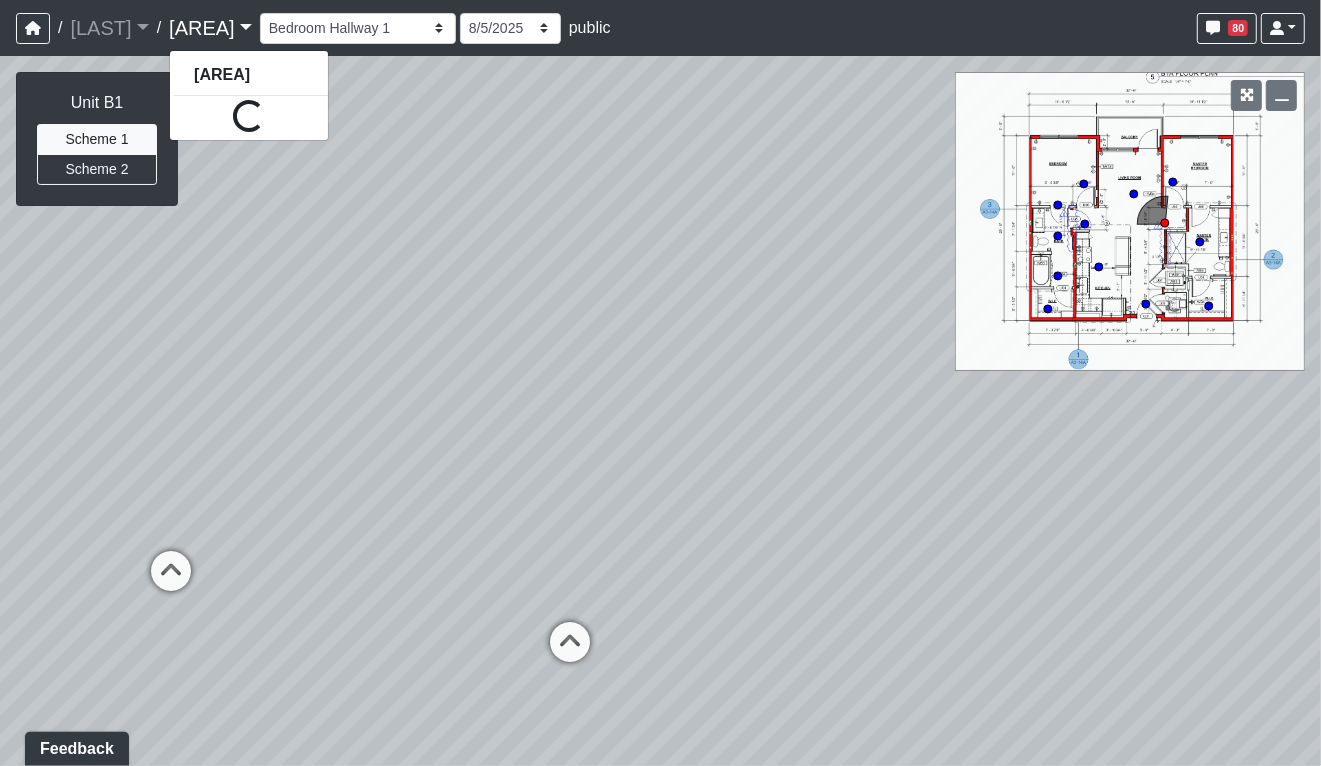 click on "Ellison Museum District" at bounding box center [210, 28] 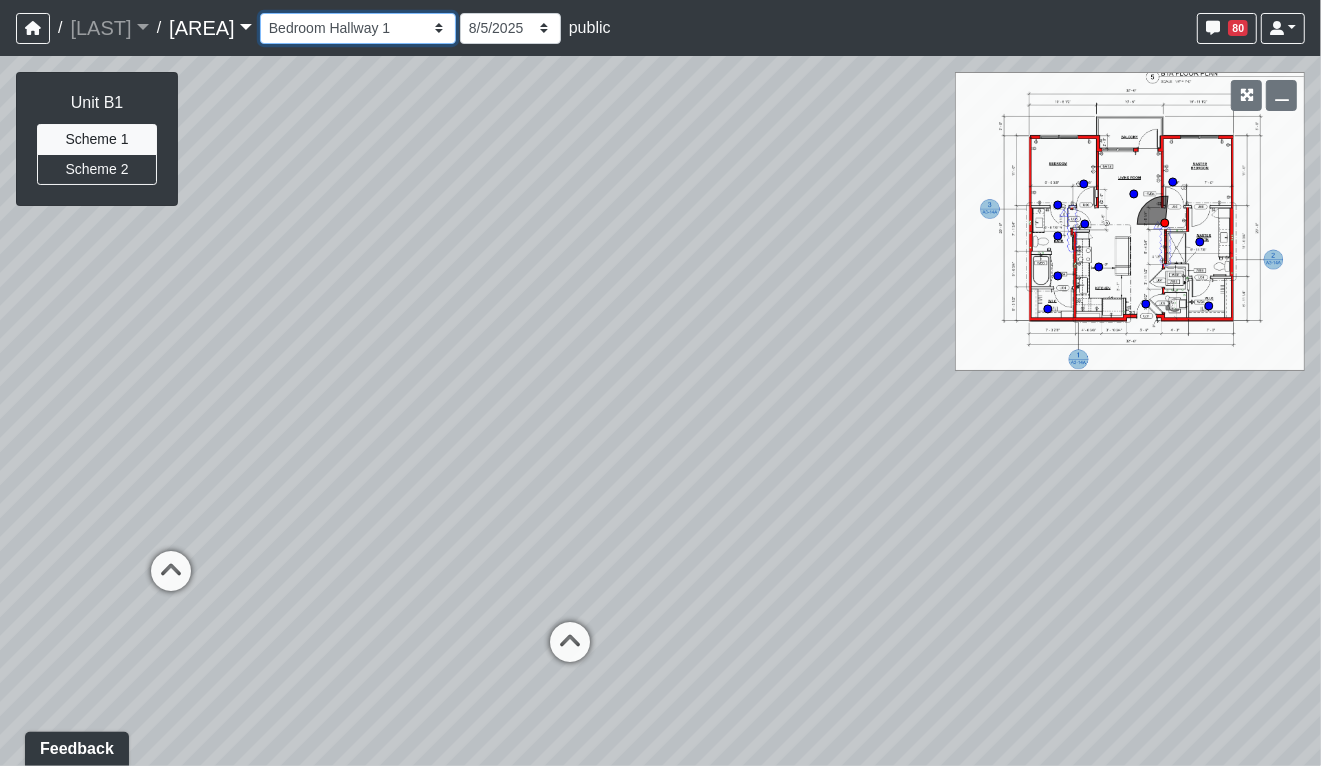 click on "Hallway Hospitality Bar Package Room Package Room Entry Pool Courtyard Entry 1 Pool Courtyard Entry 2 Seating 1 TV Seating Coworking Hallway Coworking Seating 1 Coworking Seating 2 Coworking Seating 3 Fitness Entry Fitness Room Wellness Asst. Managers Office Coffee Bar Leasing Desk Leasing Entry 1 Leasing Entry 2 Leasing Hallway Managers Office Mailroom 1 Mailroom 2 Mailroom 3 Market Lounge 1 Market Lounge 2 Market Lounge 3 Clubroom Entry 1 Clubroom Entry 2 Grill Pool Deck 1 Pool Deck 2 Pool Loungers Pool Walkway 2 Seating Walkway 1 Walkway 2 Bar Entry Seating Bathroom 1 Bathroom 2 Bathroom Entry 1 Bathroom Entry 2 Bedroom 1 Bedroom 2 Bedroom Hallway 1 Bedroom Hallway 2 Closet 1 Closet 2 Entry Kitchen Living Room" at bounding box center [358, 28] 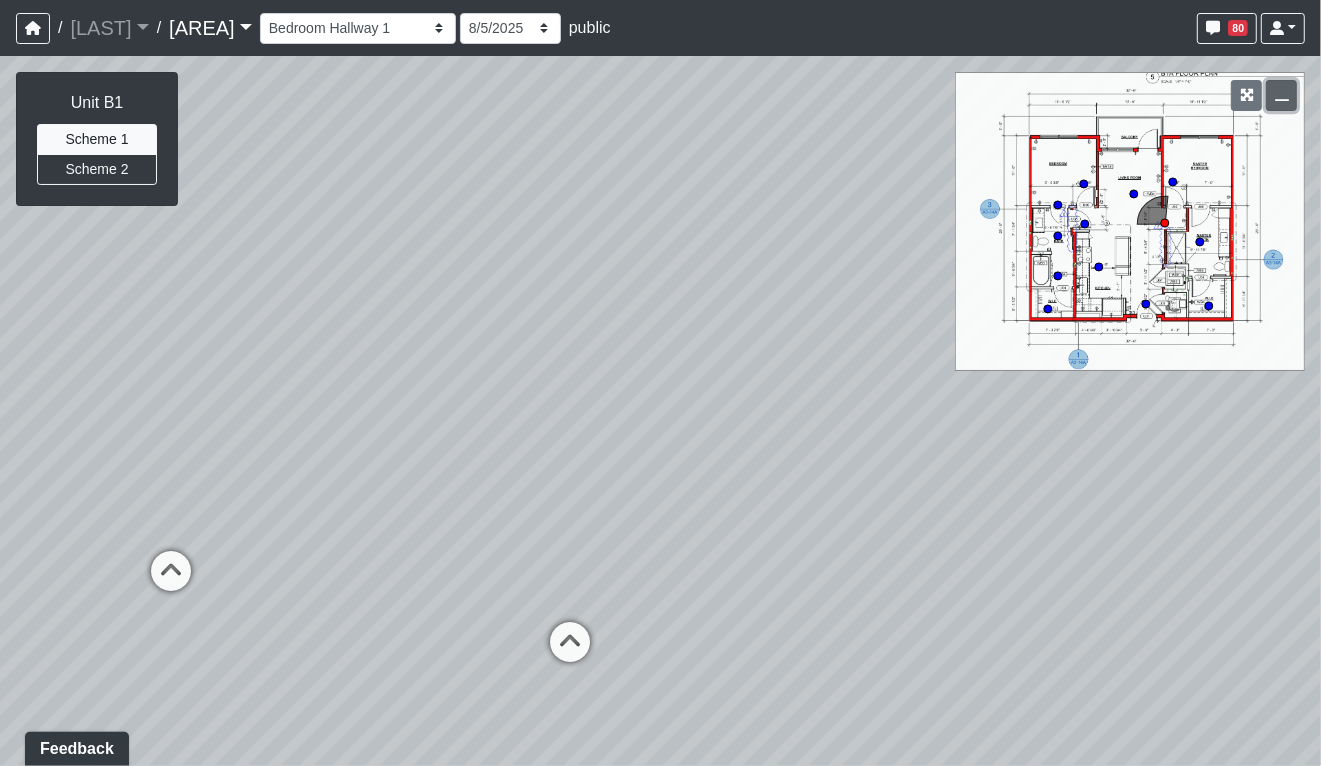 click at bounding box center [1282, 95] 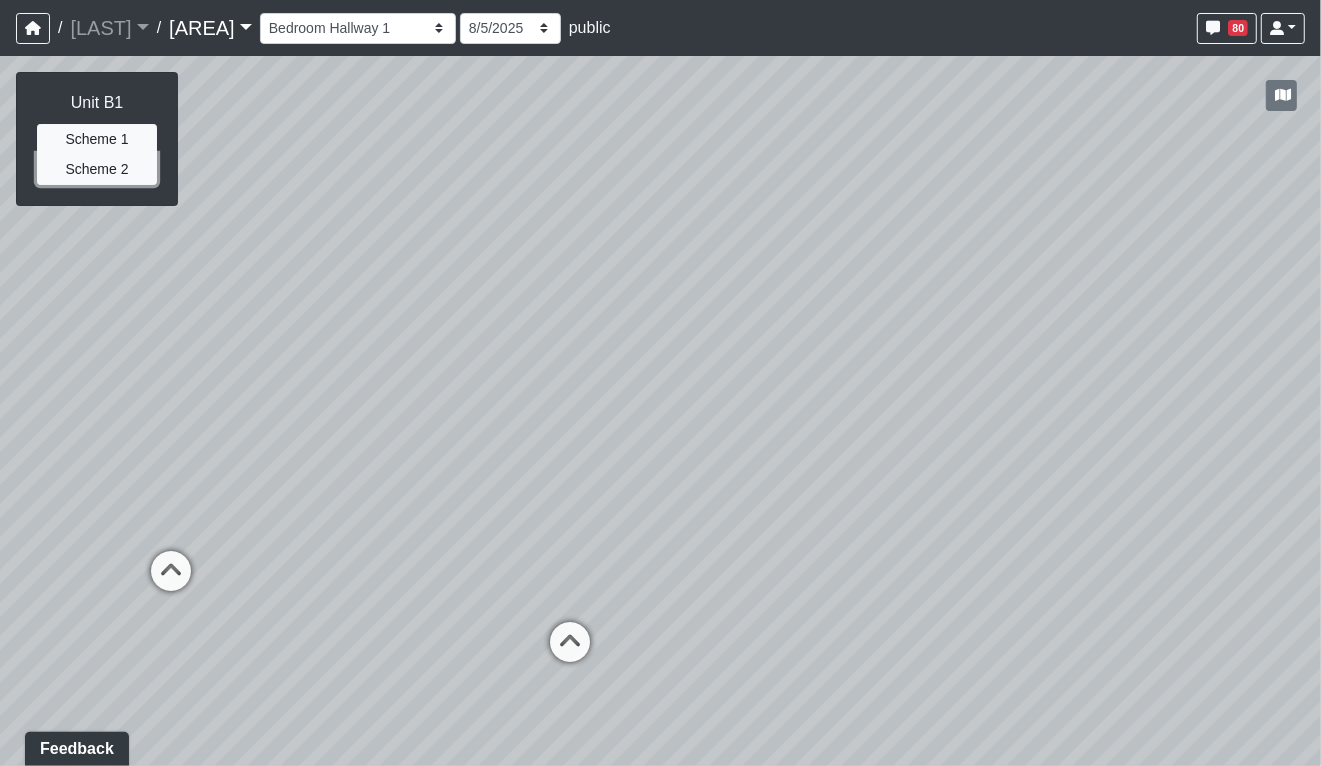 click on "Scheme 2" at bounding box center [97, 169] 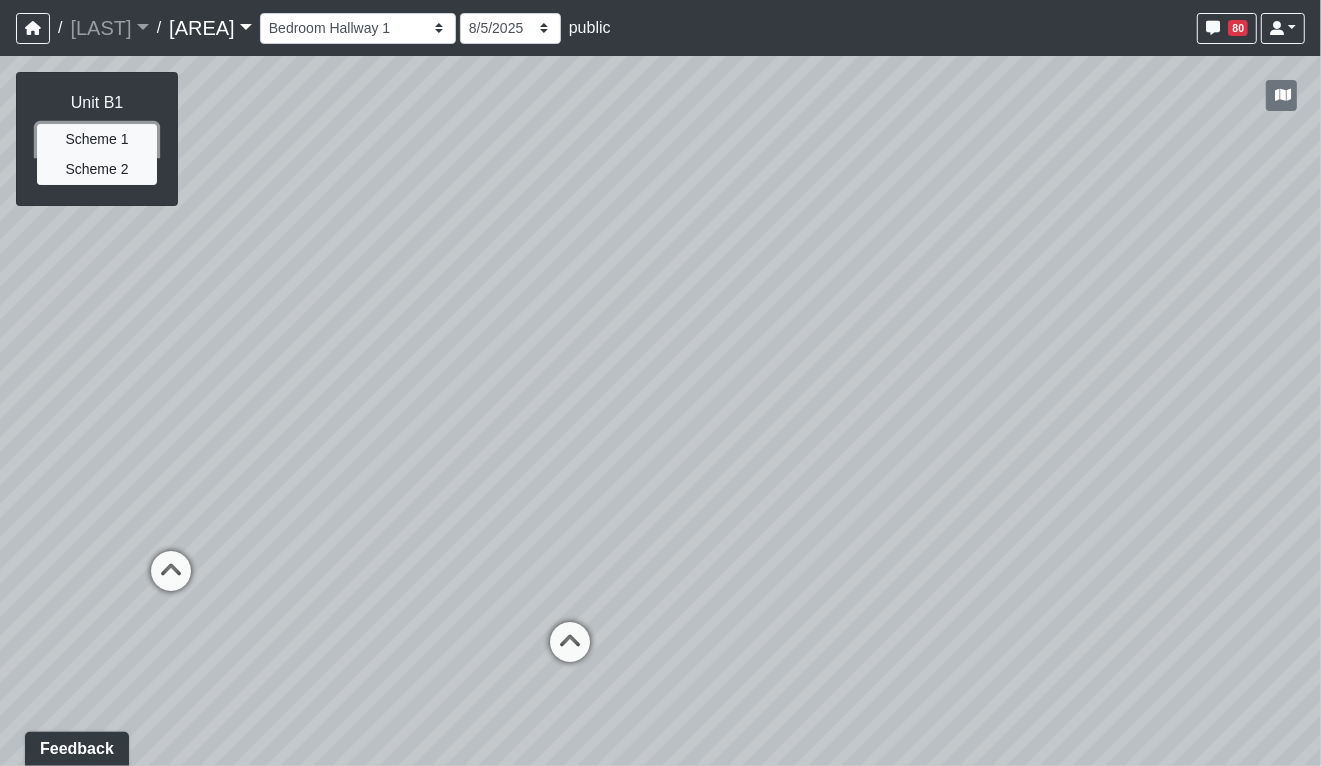 click on "Scheme 1" at bounding box center (97, 139) 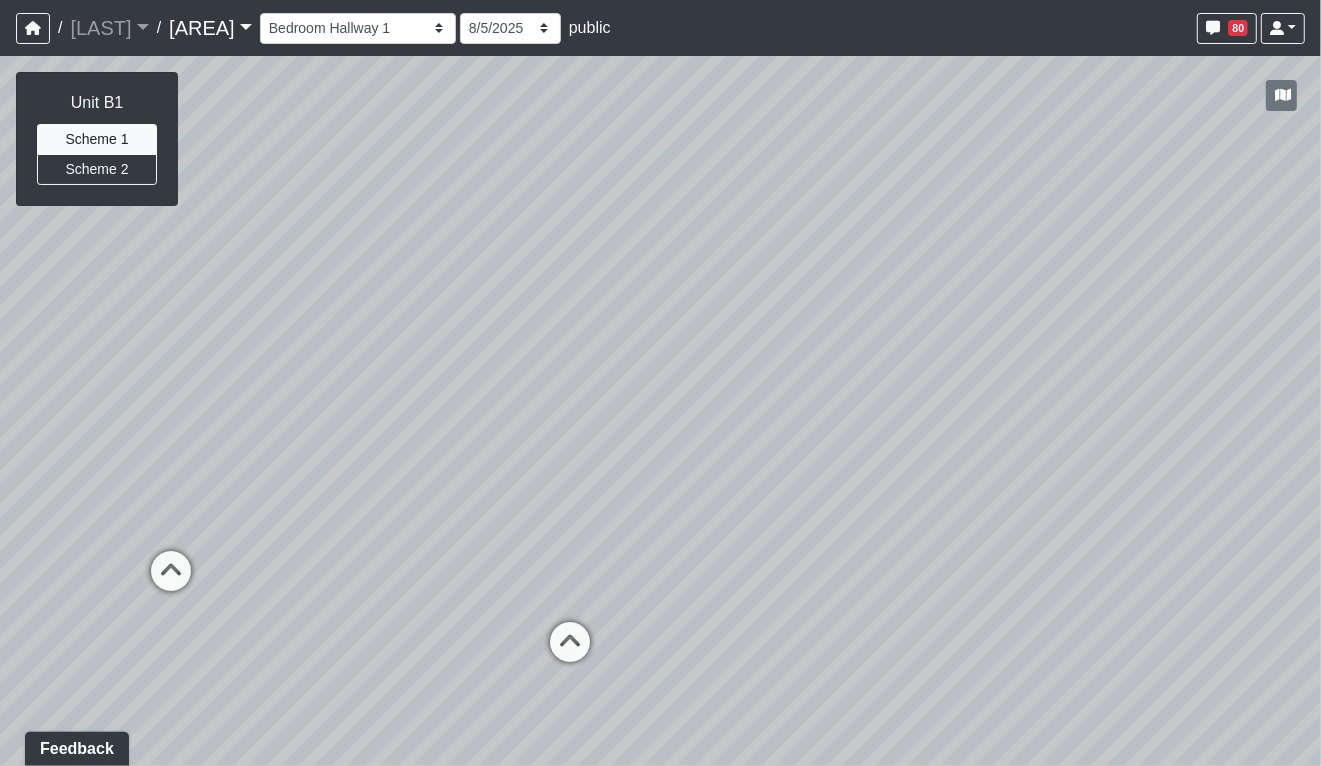 click on "Ellison Museum District" at bounding box center [210, 28] 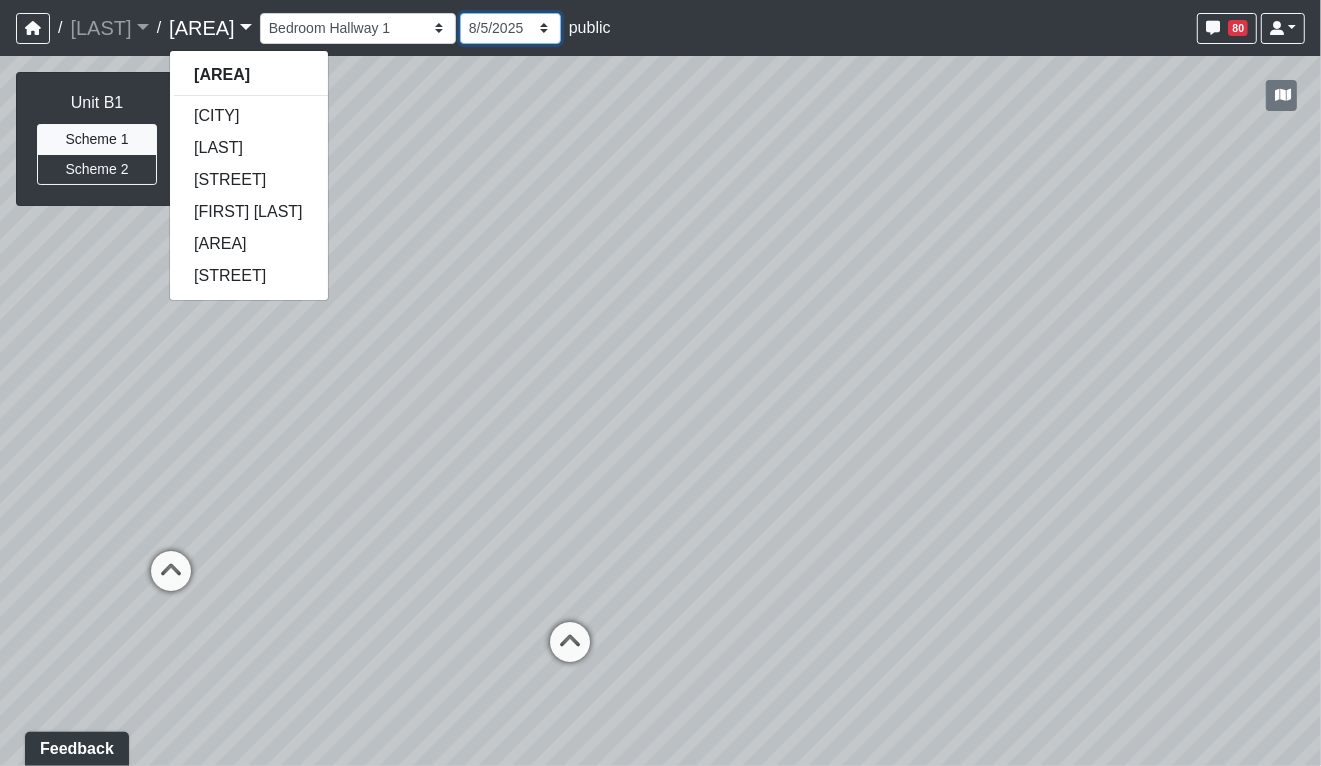 click on "8/5/2025 7/29/2025 5/12/2025 3/6/2025 3/4/2025 1/29/2025 1/14/2025 1/13/2025" at bounding box center [510, 28] 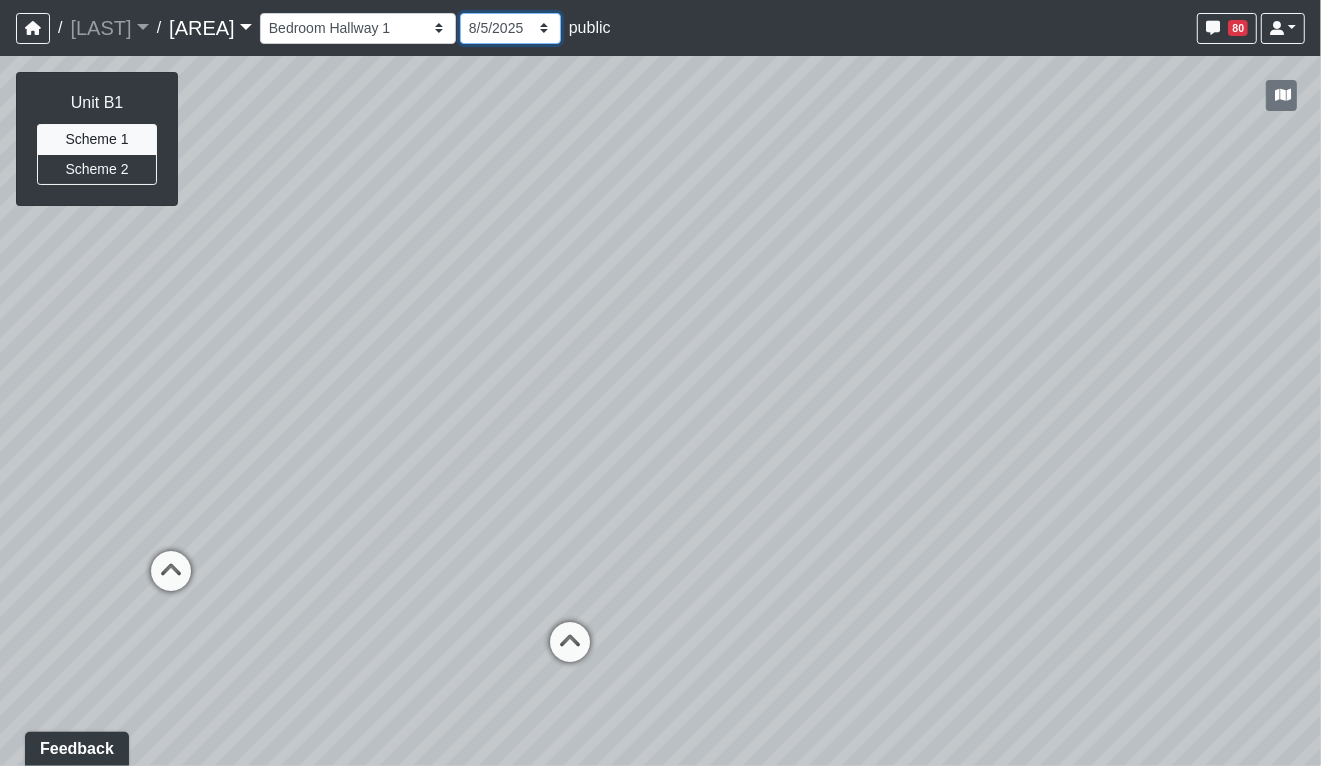 click on "8/5/2025 7/29/2025 5/12/2025 3/6/2025 3/4/2025 1/29/2025 1/14/2025 1/13/2025" at bounding box center (510, 28) 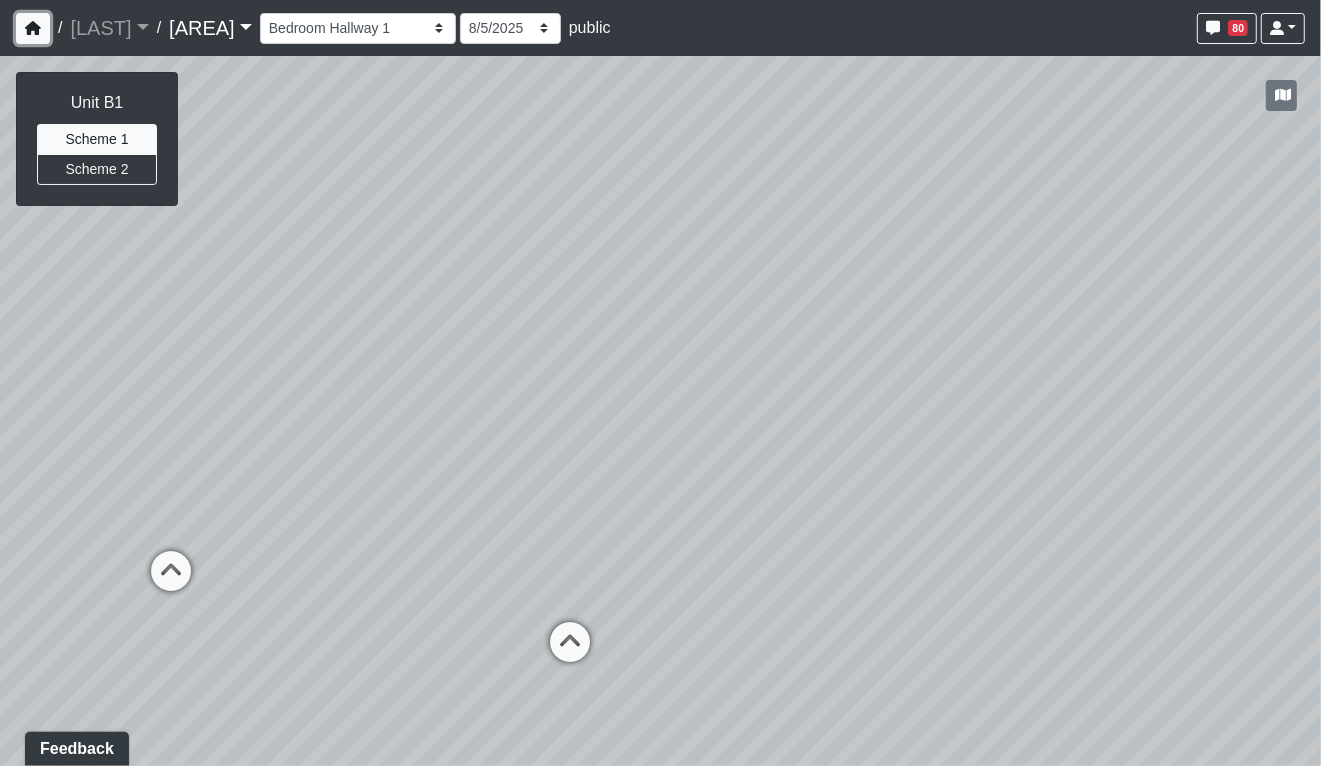 click at bounding box center (33, 28) 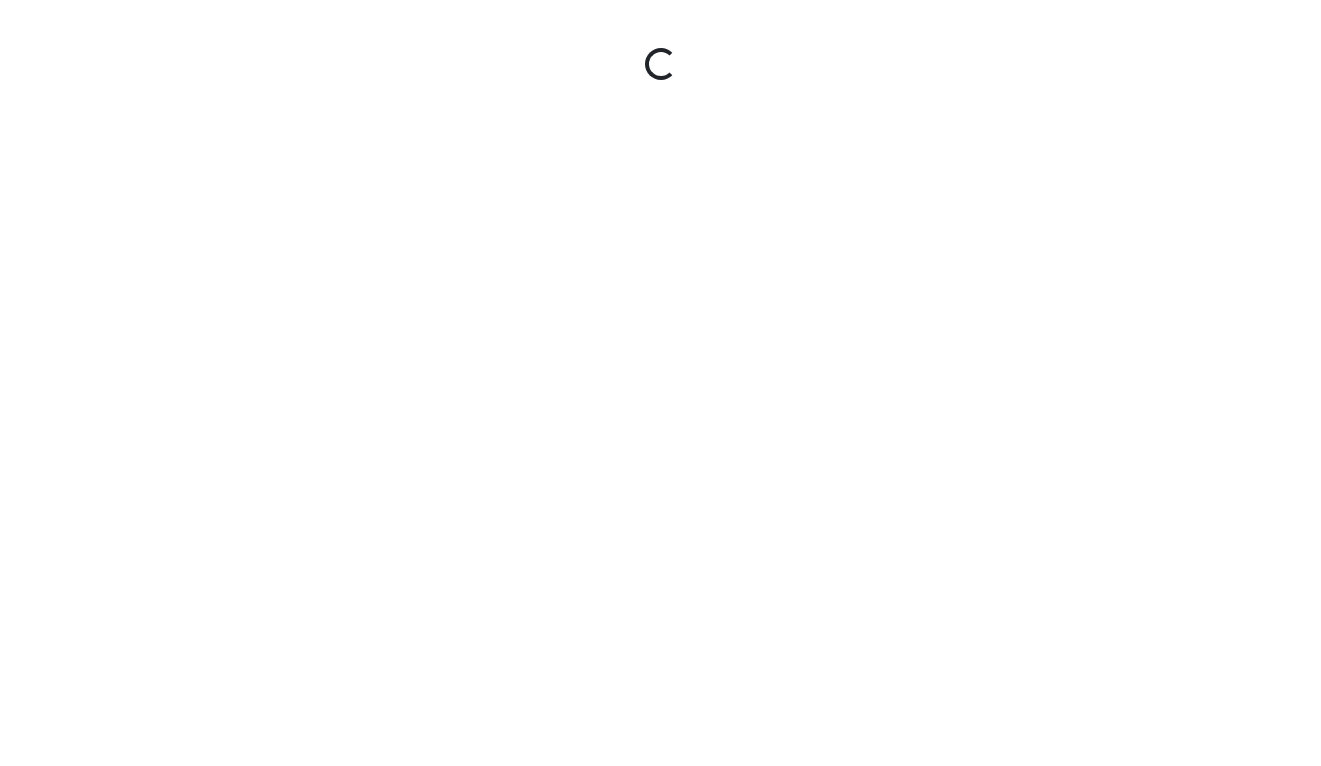 scroll, scrollTop: 0, scrollLeft: 0, axis: both 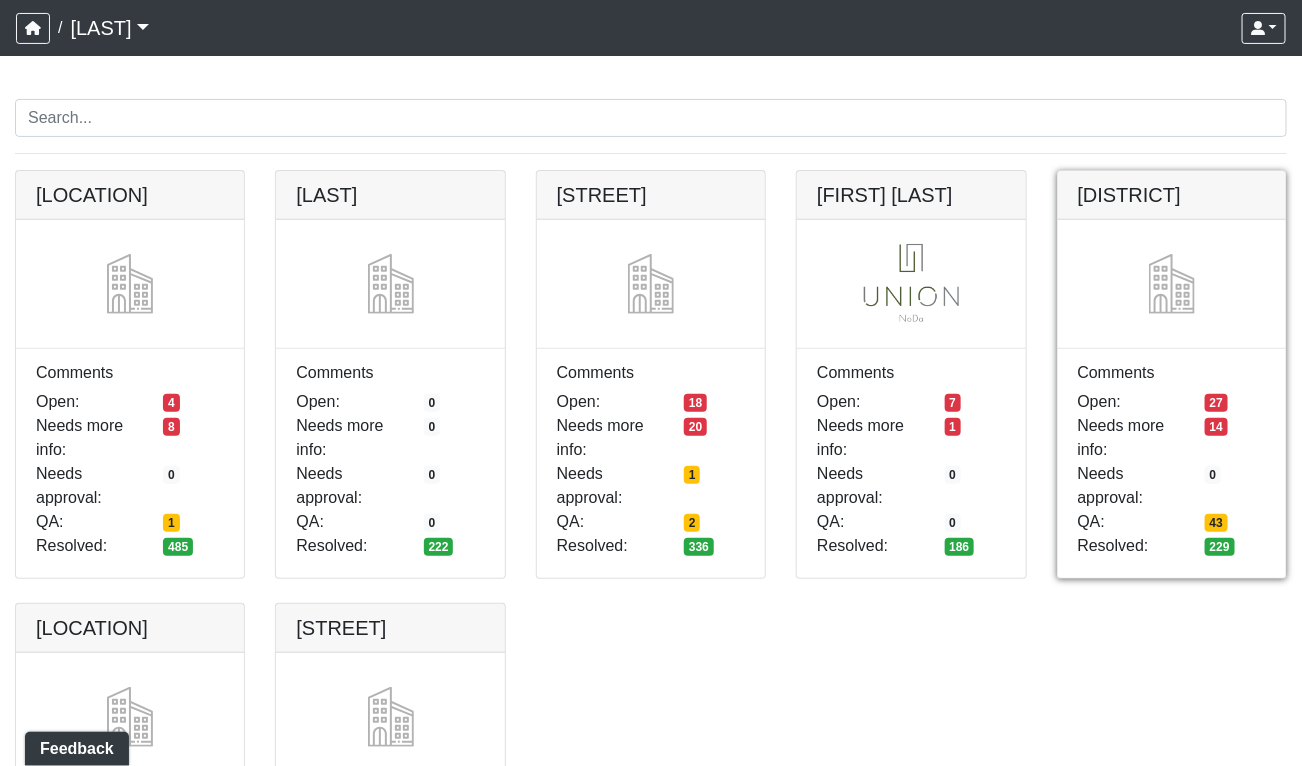 click at bounding box center (1172, 171) 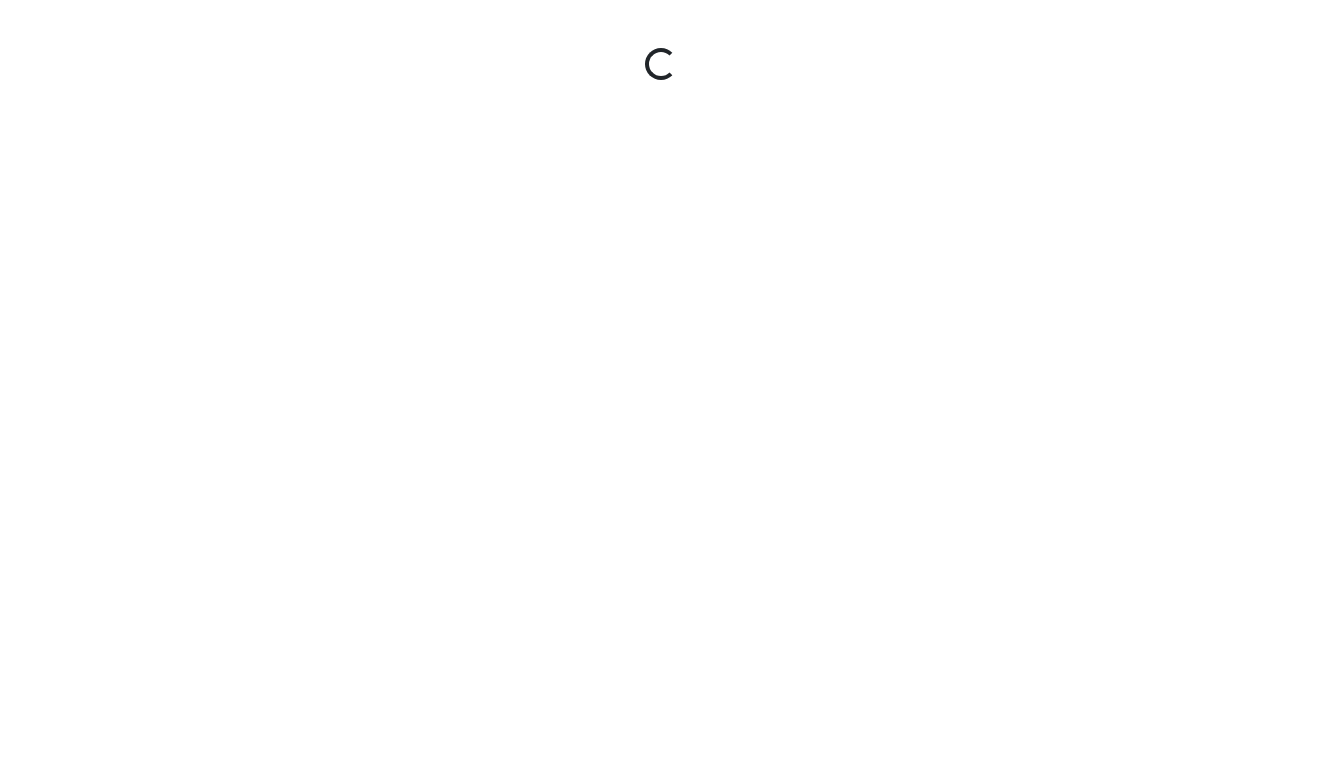 scroll, scrollTop: 0, scrollLeft: 0, axis: both 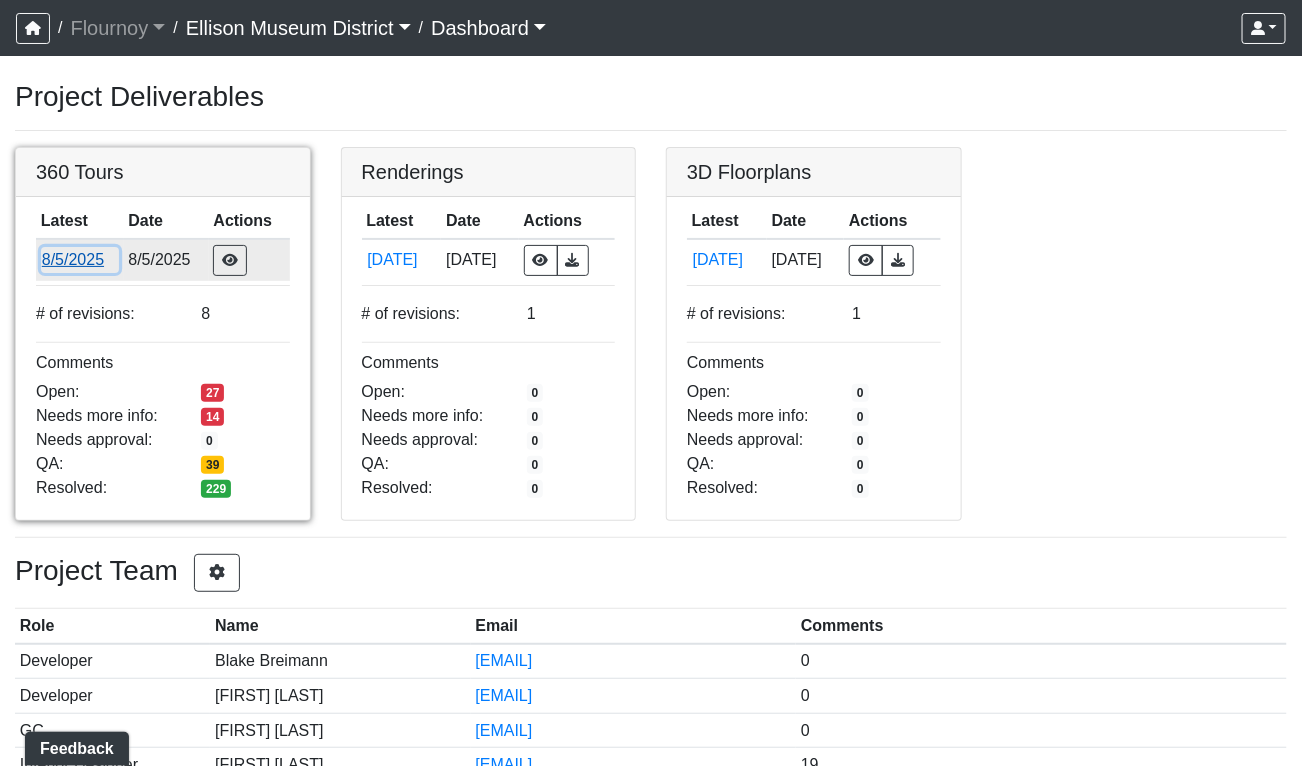 click on "8/5/2025" at bounding box center [80, 260] 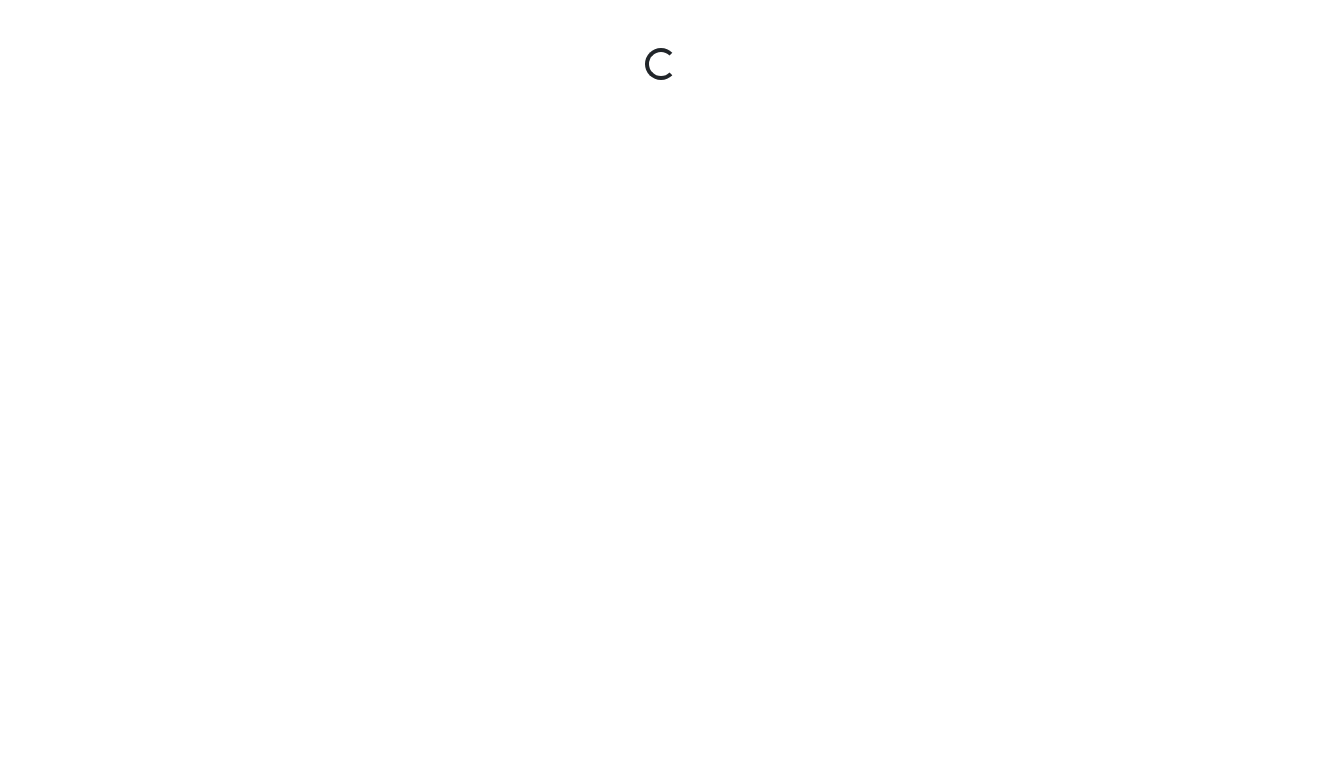 scroll, scrollTop: 0, scrollLeft: 0, axis: both 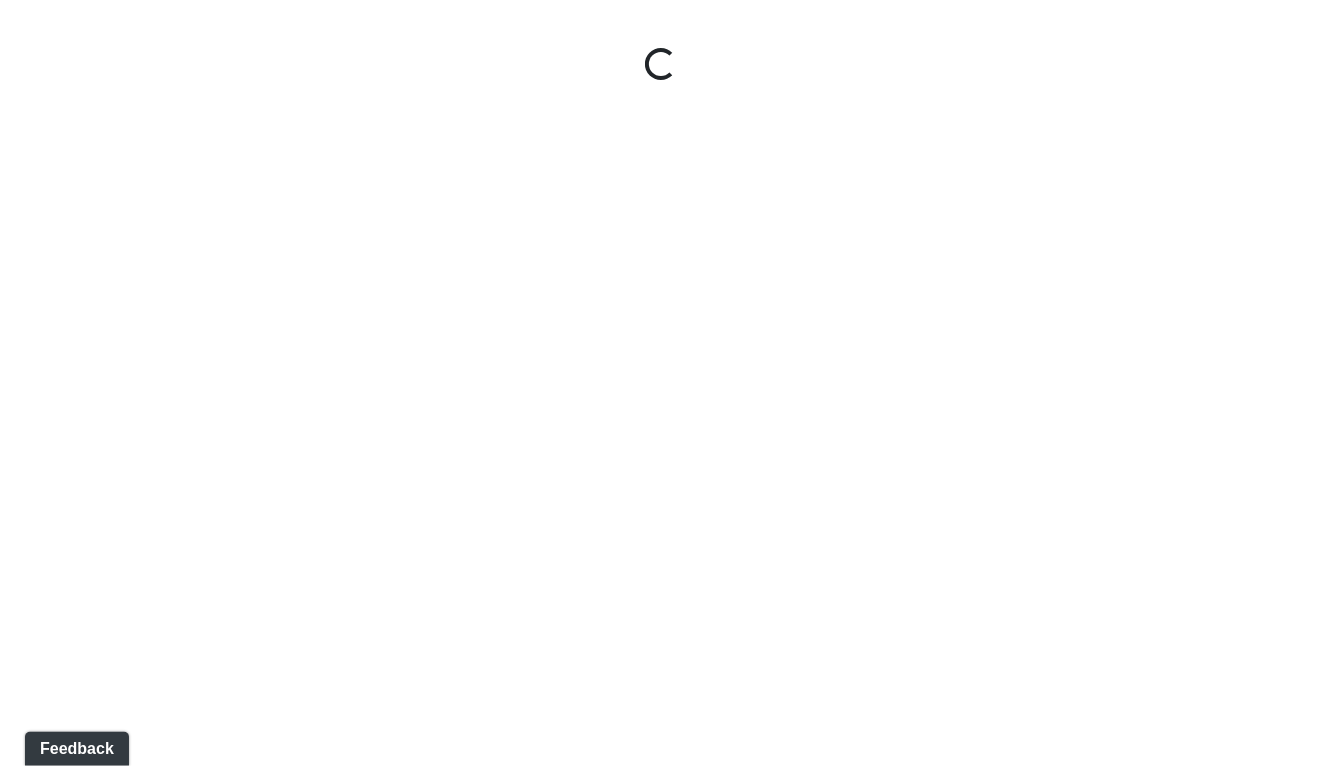 select on "rF9Y2TWouUAfWVEd1Berio" 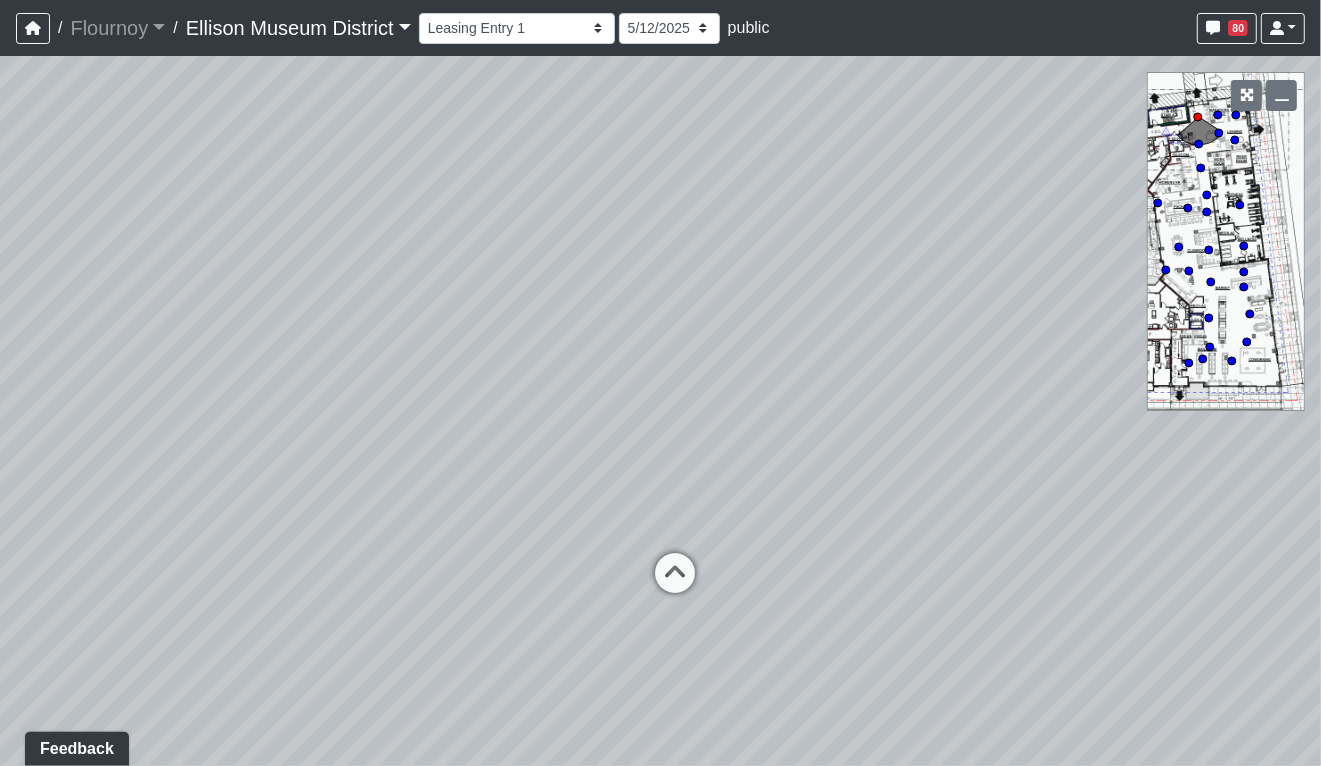 drag, startPoint x: 562, startPoint y: 382, endPoint x: 520, endPoint y: 273, distance: 116.81181 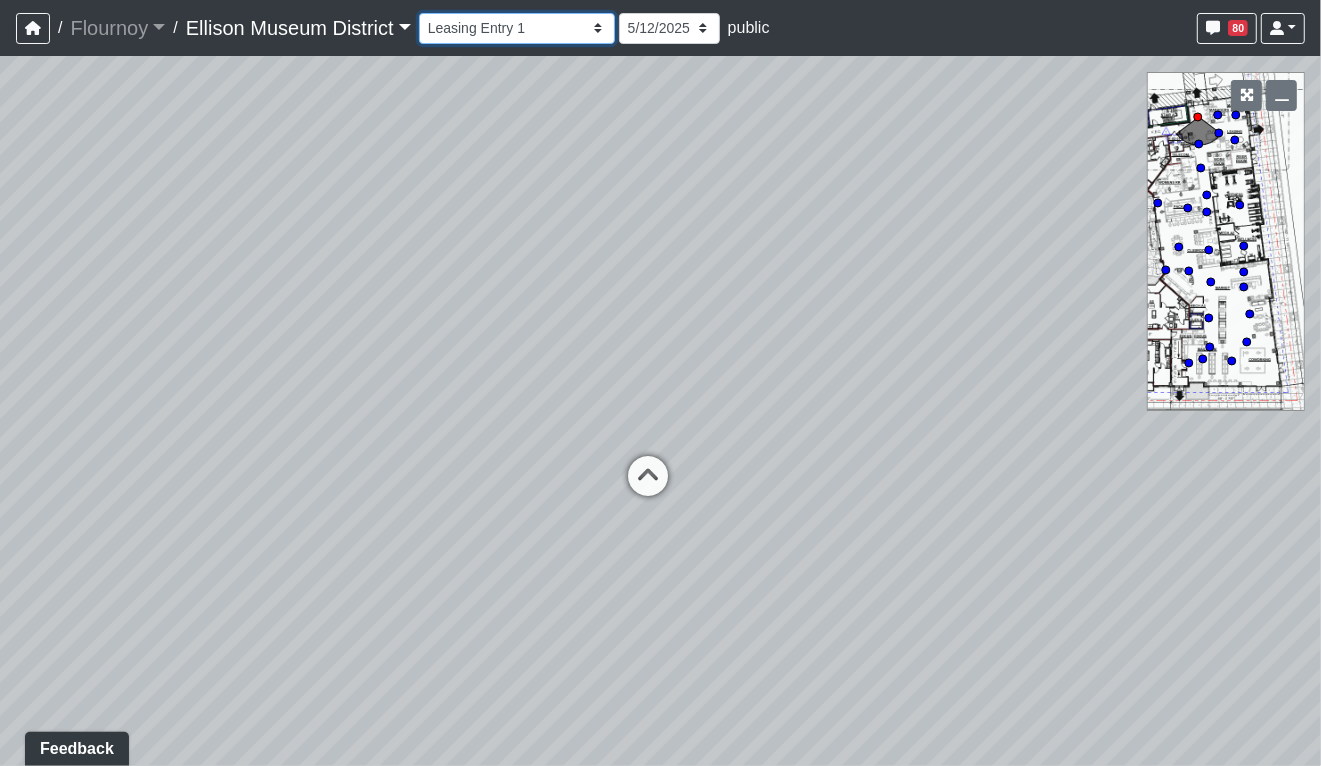 click on "Hallway Hospitality Bar Package Room Package Room Entry Pool Courtyard Entry 1 Pool Courtyard Entry 2 Seating 1 TV Seating Coworking Hallway Coworking Seating 1 Coworking Seating 2 Coworking Seating 3 Fitness Entry Fitness Room Wellness Asst. Managers Office Coffee Bar Leasing Desk Leasing Entry 1 Leasing Entry 2 Leasing Hallway Managers Office Mailroom 1 Mailroom 2 Mailroom 3 Market Lounge 1 Market Lounge 2 Market Lounge 3 Clubroom Entry 1 Clubroom Entry 2 Grill Pool Deck 1 Pool Deck 2 Pool Loungers Pool Walkway 2 Seating Walkway 1 Walkway 2 Bar Entry Seating Bathroom 1 Bathroom 2 Bathroom Entry 1 Bathroom Entry 2 Bedroom 1 Bedroom 2 Bedroom Hallway 1 Bedroom Hallway 2 Closet 1 Closet 2 Entry Kitchen Living Room" at bounding box center (517, 28) 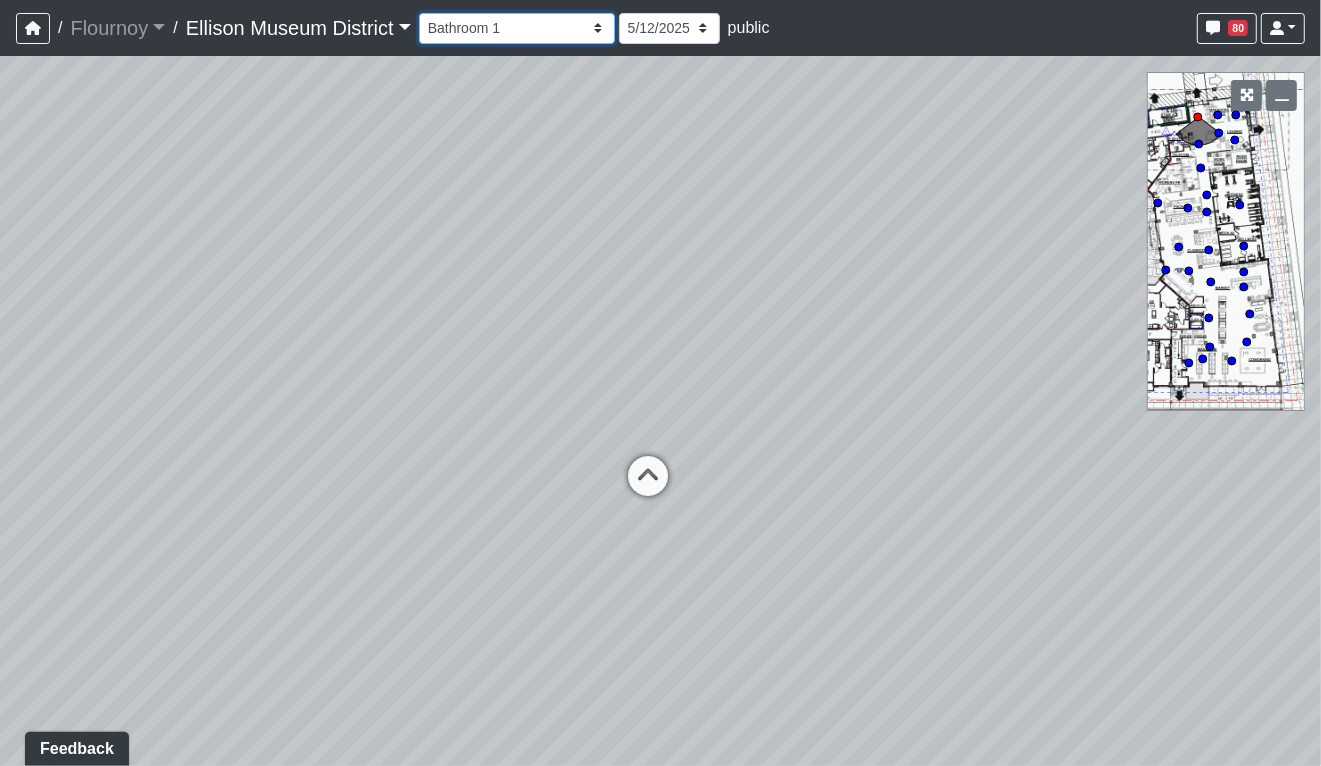 click on "Hallway Hospitality Bar Package Room Package Room Entry Pool Courtyard Entry 1 Pool Courtyard Entry 2 Seating 1 TV Seating Coworking Hallway Coworking Seating 1 Coworking Seating 2 Coworking Seating 3 Fitness Entry Fitness Room Wellness Asst. Managers Office Coffee Bar Leasing Desk Leasing Entry 1 Leasing Entry 2 Leasing Hallway Managers Office Mailroom 1 Mailroom 2 Mailroom 3 Market Lounge 1 Market Lounge 2 Market Lounge 3 Clubroom Entry 1 Clubroom Entry 2 Grill Pool Deck 1 Pool Deck 2 Pool Loungers Pool Walkway 2 Seating Walkway 1 Walkway 2 Bar Entry Seating Bathroom 1 Bathroom 2 Bathroom Entry 1 Bathroom Entry 2 Bedroom 1 Bedroom 2 Bedroom Hallway 1 Bedroom Hallway 2 Closet 1 Closet 2 Entry Kitchen Living Room" at bounding box center (517, 28) 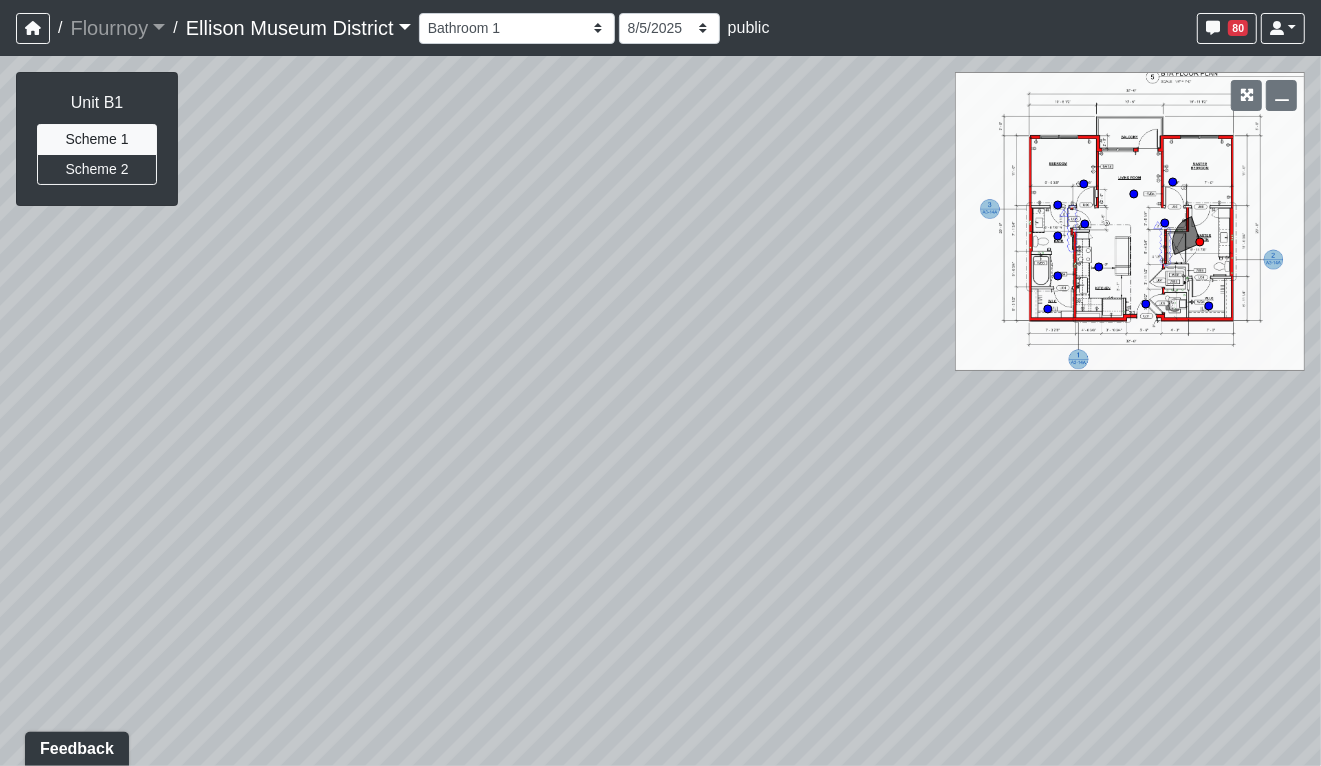 drag, startPoint x: 756, startPoint y: 471, endPoint x: 457, endPoint y: 453, distance: 299.54132 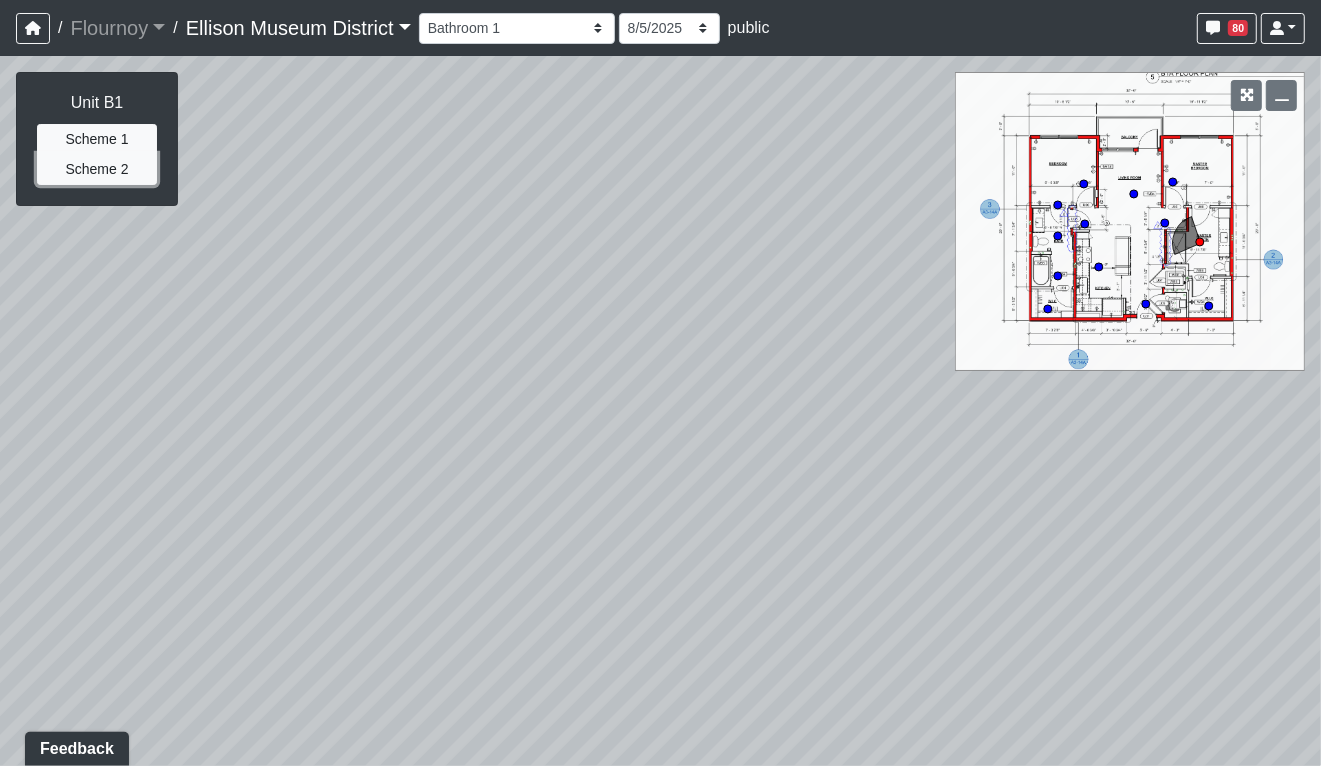 click on "Scheme 2" at bounding box center [97, 169] 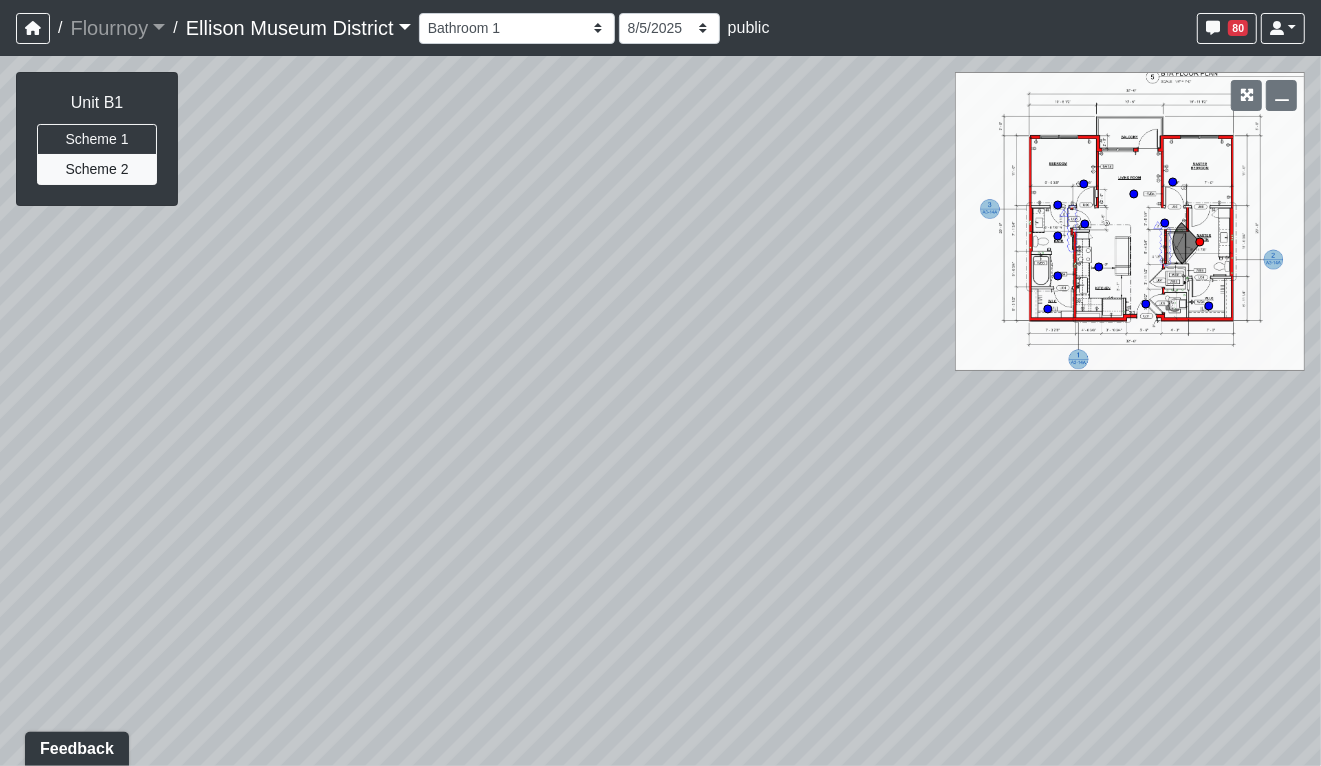drag, startPoint x: 327, startPoint y: 386, endPoint x: 680, endPoint y: 388, distance: 353.00568 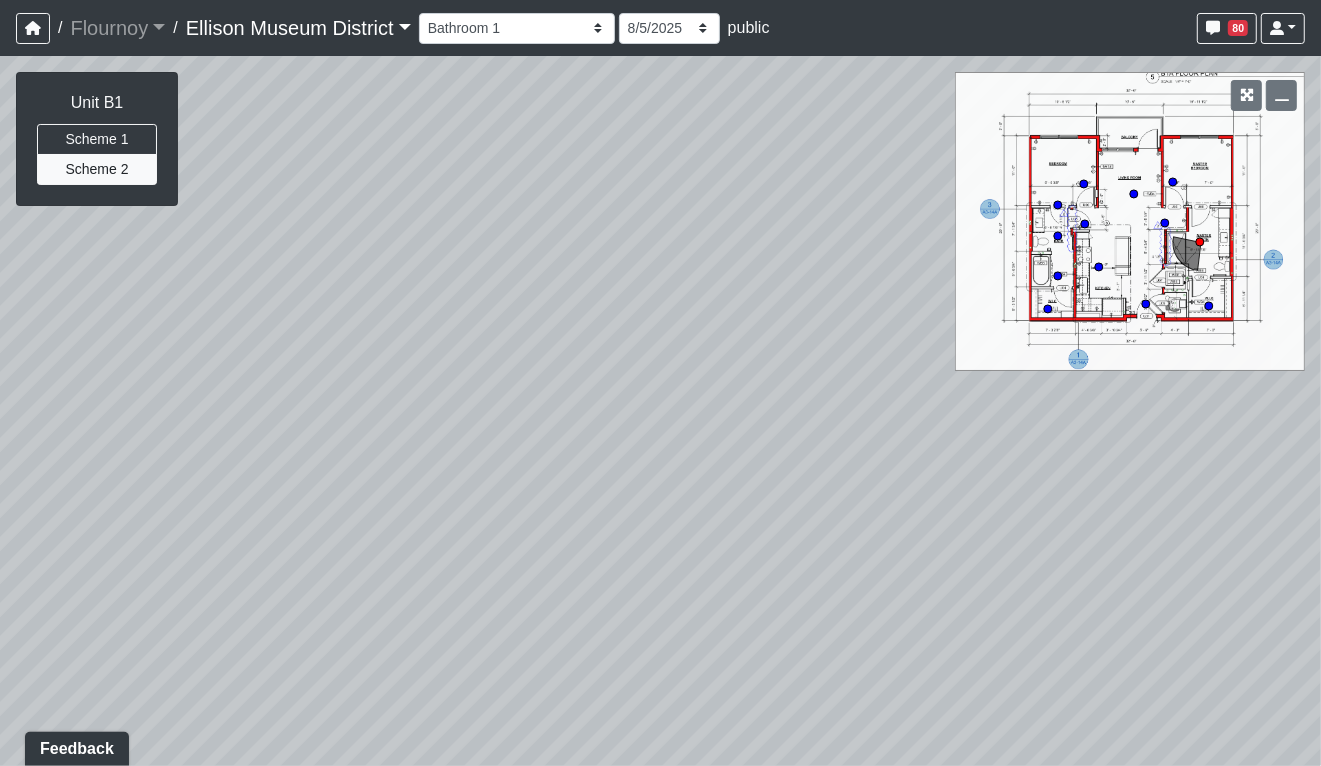 drag, startPoint x: 510, startPoint y: 390, endPoint x: 742, endPoint y: 388, distance: 232.00862 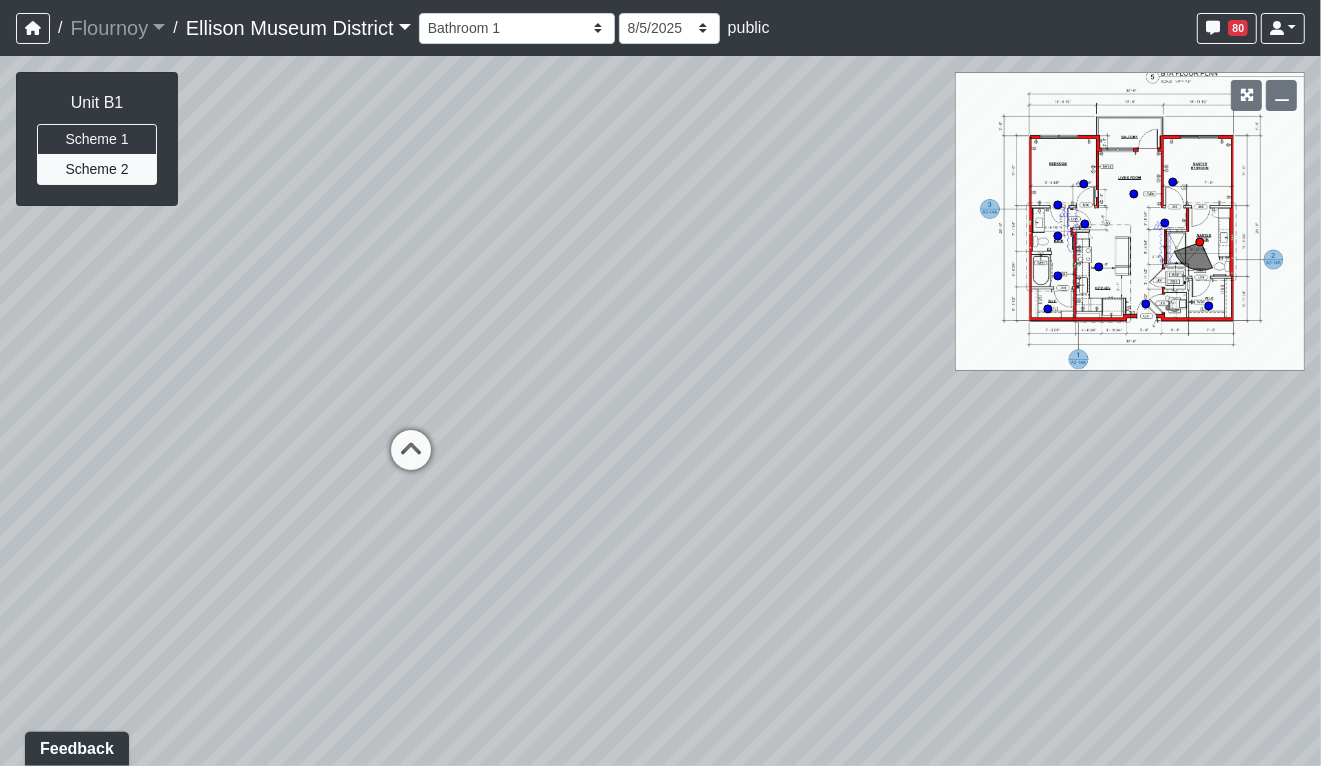 drag, startPoint x: 582, startPoint y: 395, endPoint x: 733, endPoint y: 393, distance: 151.01324 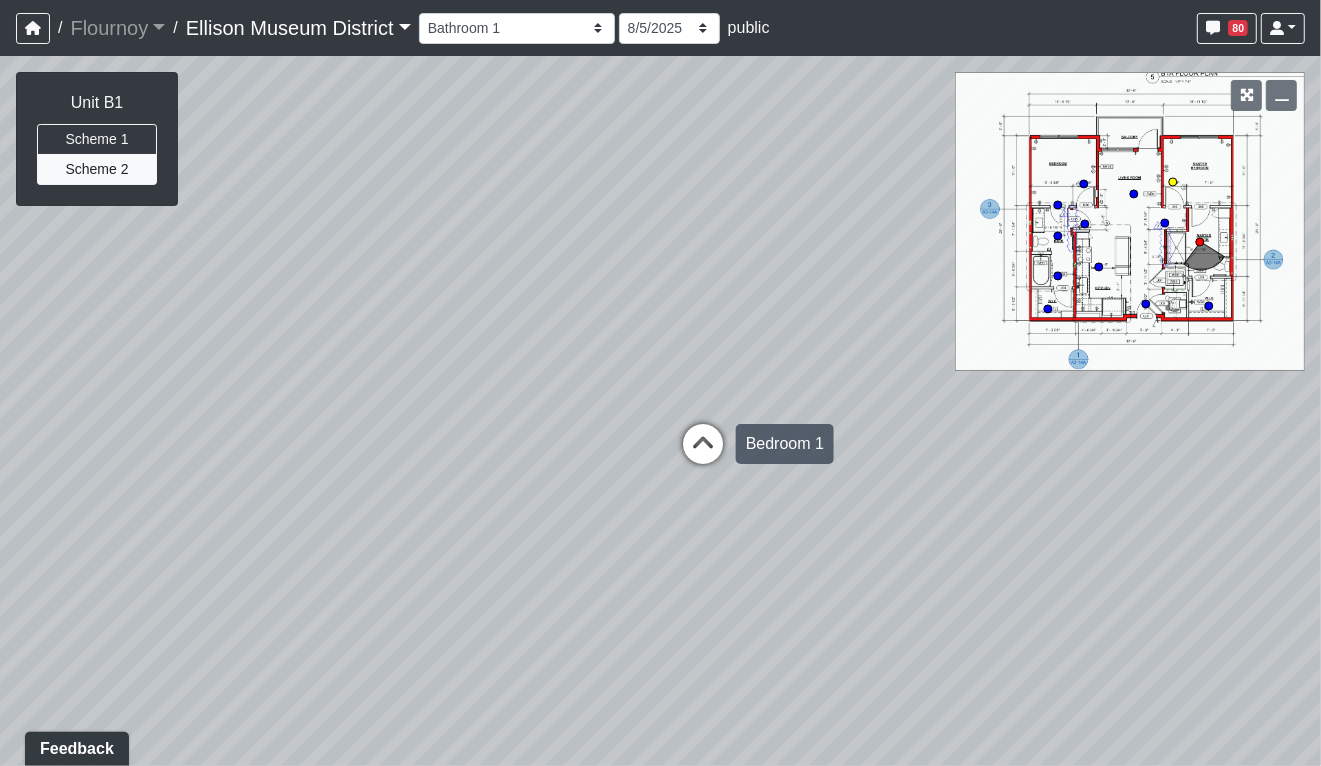 click at bounding box center [703, 454] 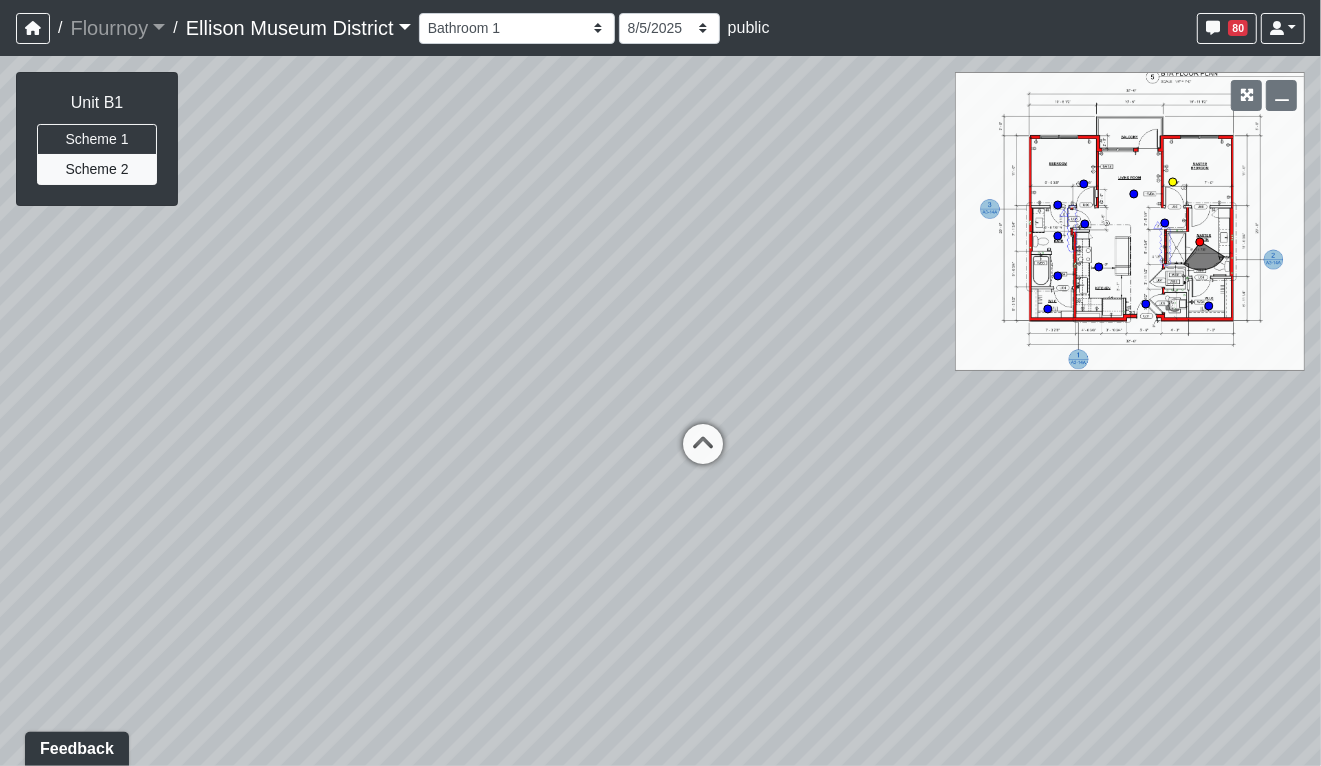 select on "6reqKEibiCHTNjRe2PVEZC" 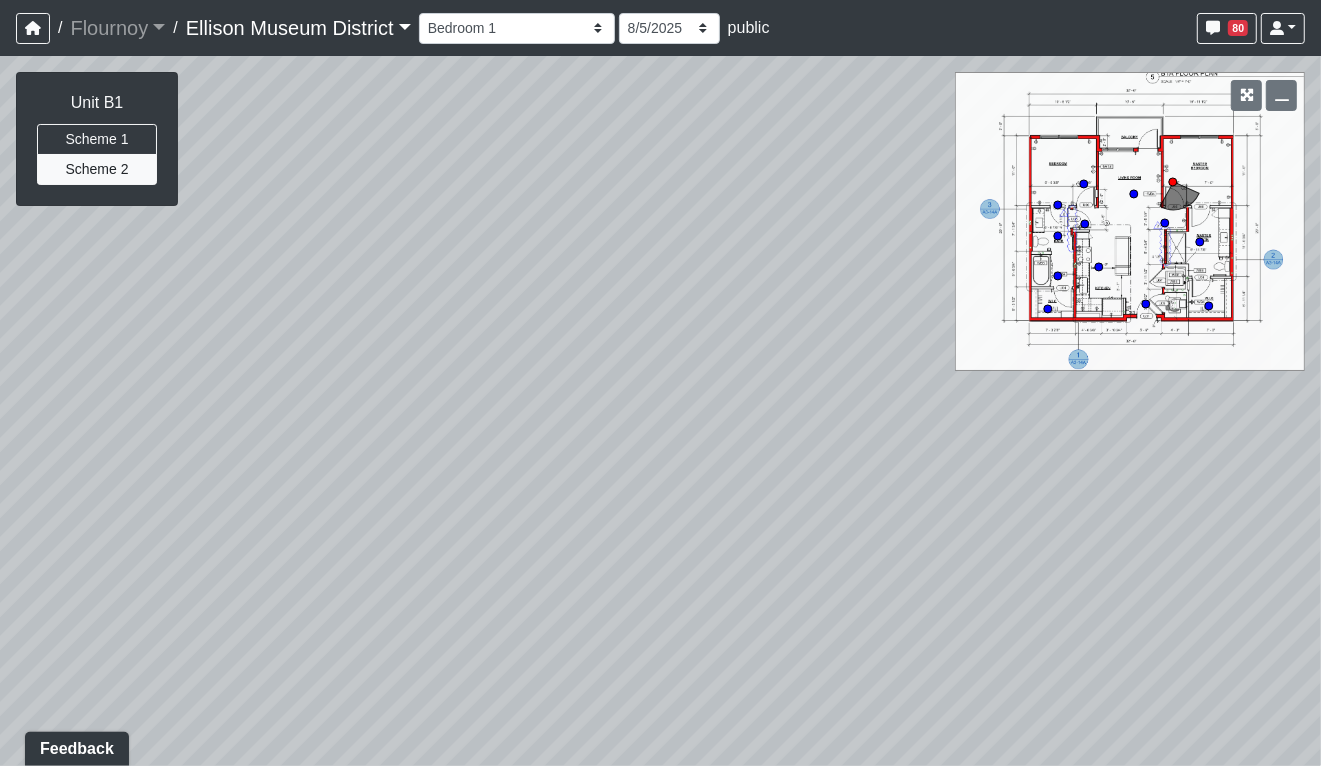 drag, startPoint x: 536, startPoint y: 426, endPoint x: 958, endPoint y: 417, distance: 422.09595 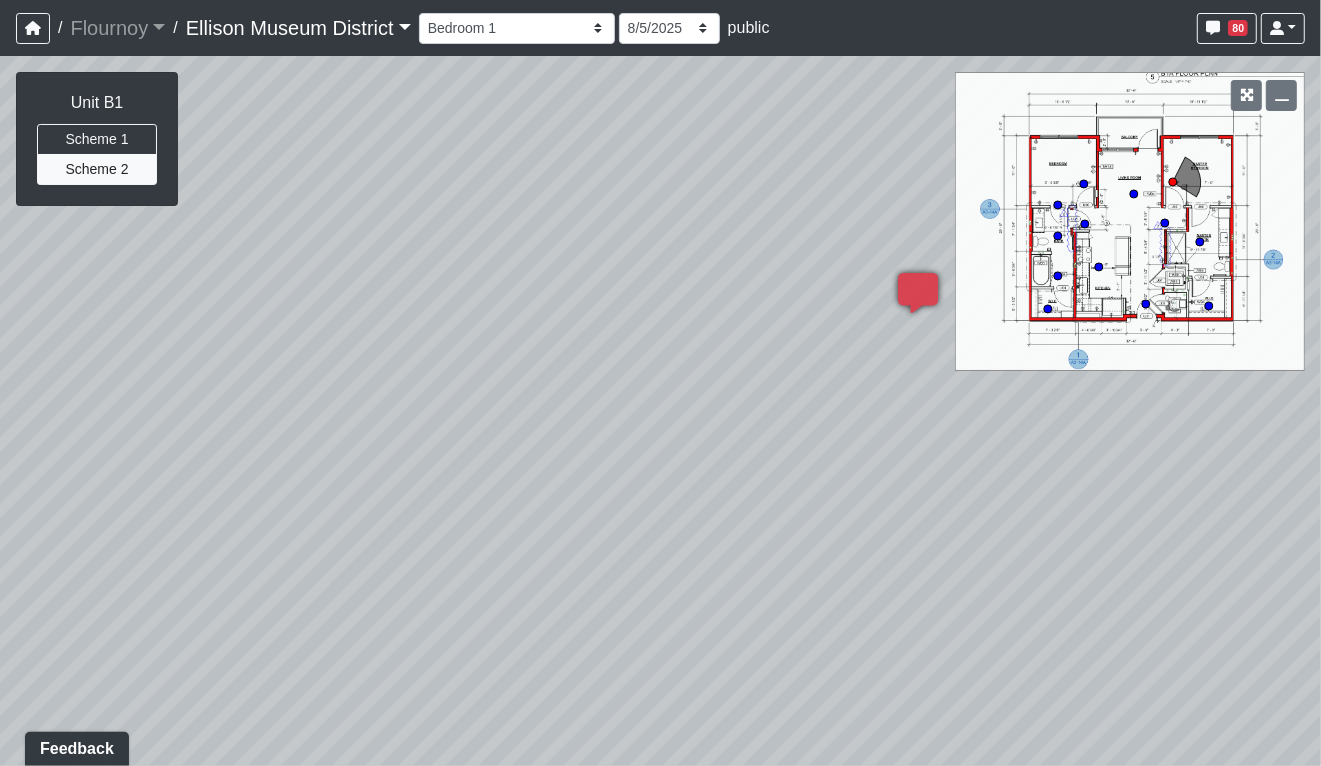 click on "Loading... Coffee Bar Loading...
Created by  kristin vinesett  - 6/27/2025 - Rev:  5/12/2025 In QA by  Ivette Gonzalez  - 7/31/2025 - Rev:  7/29/2025
LO-104 ENTRY BENCH  Link
Created by  Ivette Gonzalez  - 7/31/2025 - Rev:  7/29/2025
Loading...
Created by  kristin vinesett  - 6/5/2025 - Rev:  5/12/2025 In QA by  Ivette Gonzalez  - 7/31/2025 - Rev:  7/29/2025
PT-11 Iron Ore behind wall slats
Created by  Ivette Gonzalez  - 7/31/2025 - Rev:  7/29/2025
Loading... Bedroom 1 Loading... Closet 1 Loading... Bedroom Hallway 1 Loading... Bathroom 1 Loading...
Created by  Matt Latas  - Today at 1:09 PM - Rev:  8/5/2025
Link" at bounding box center [660, 411] 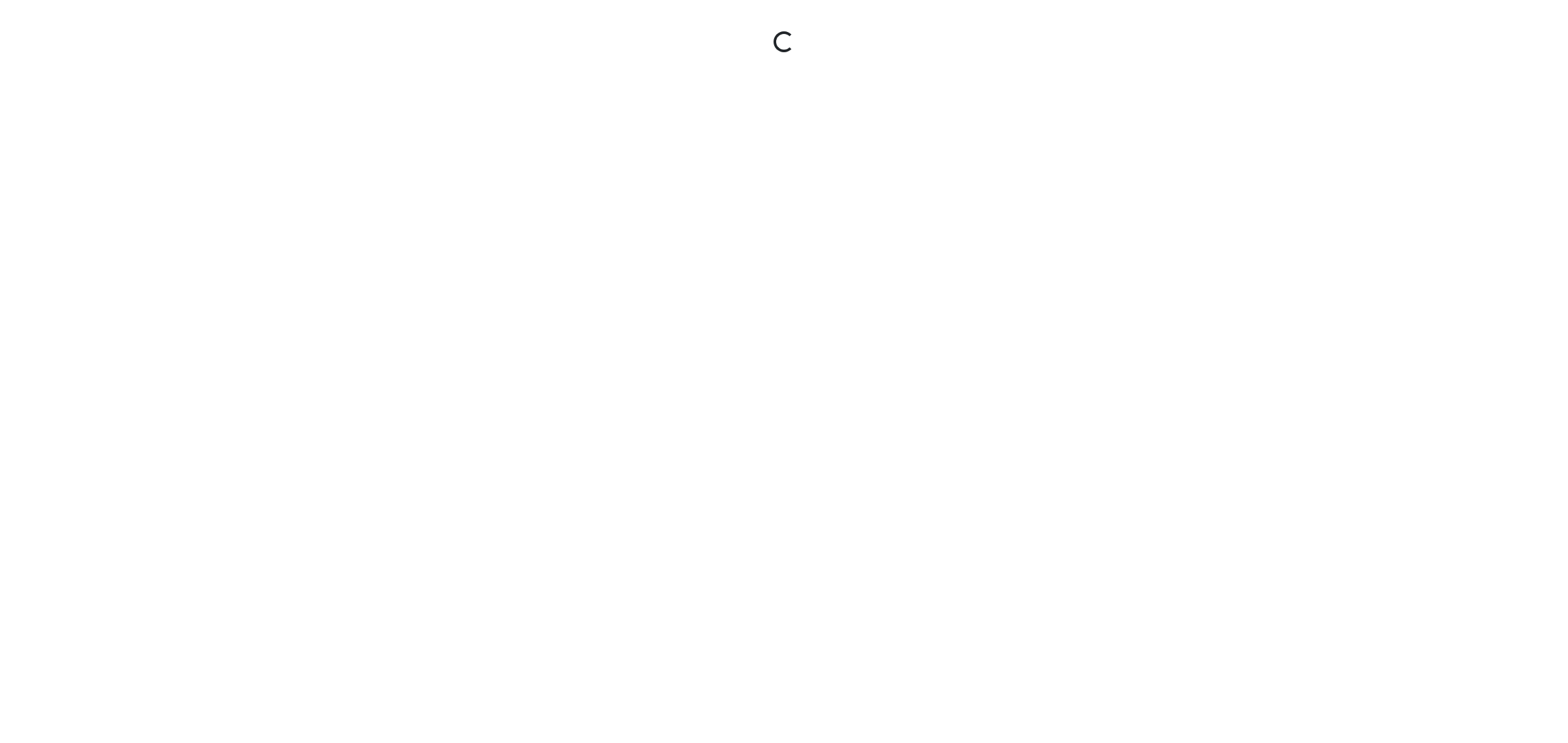 scroll, scrollTop: 0, scrollLeft: 0, axis: both 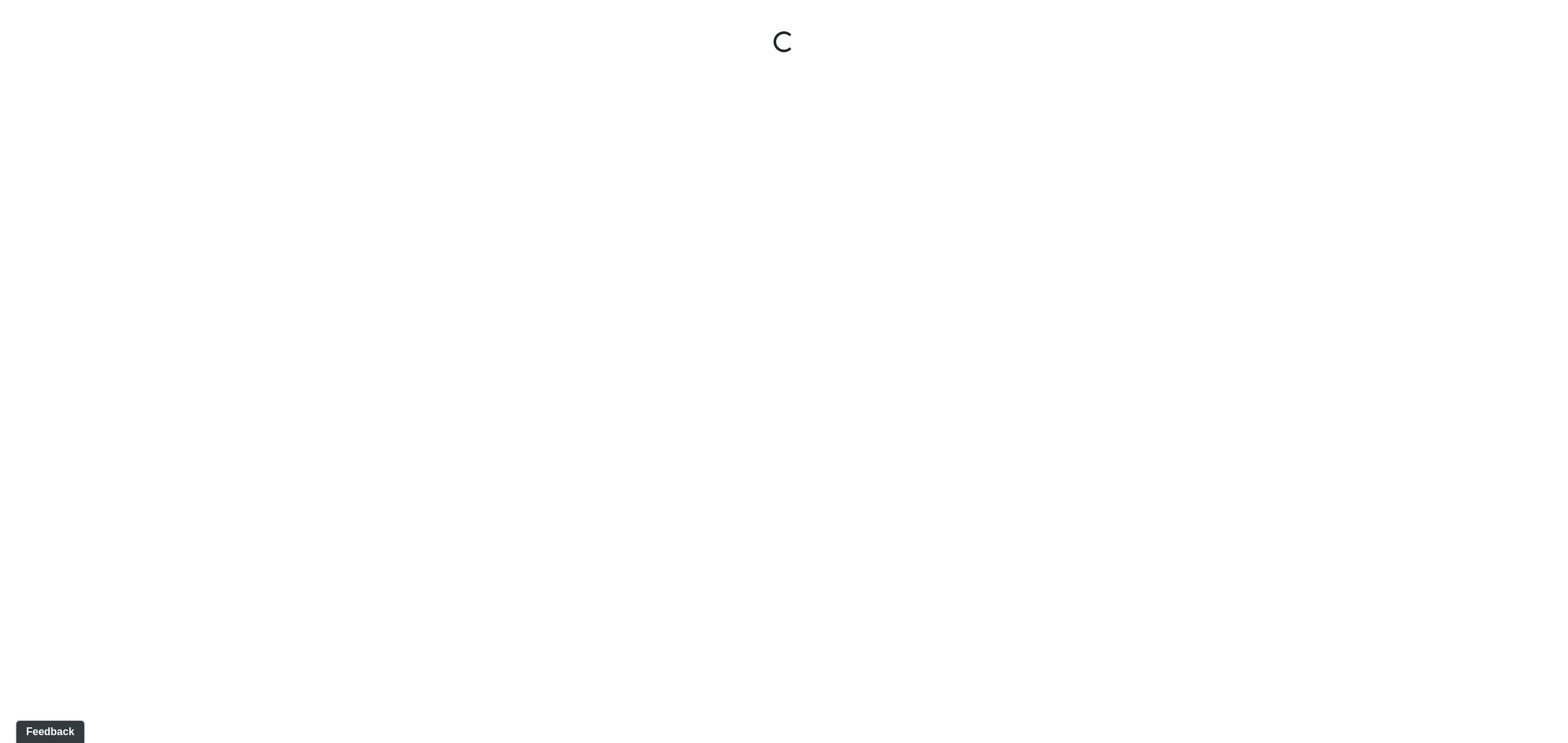 select on "tZfE4yJjZzXZPE9NBs2SrZ" 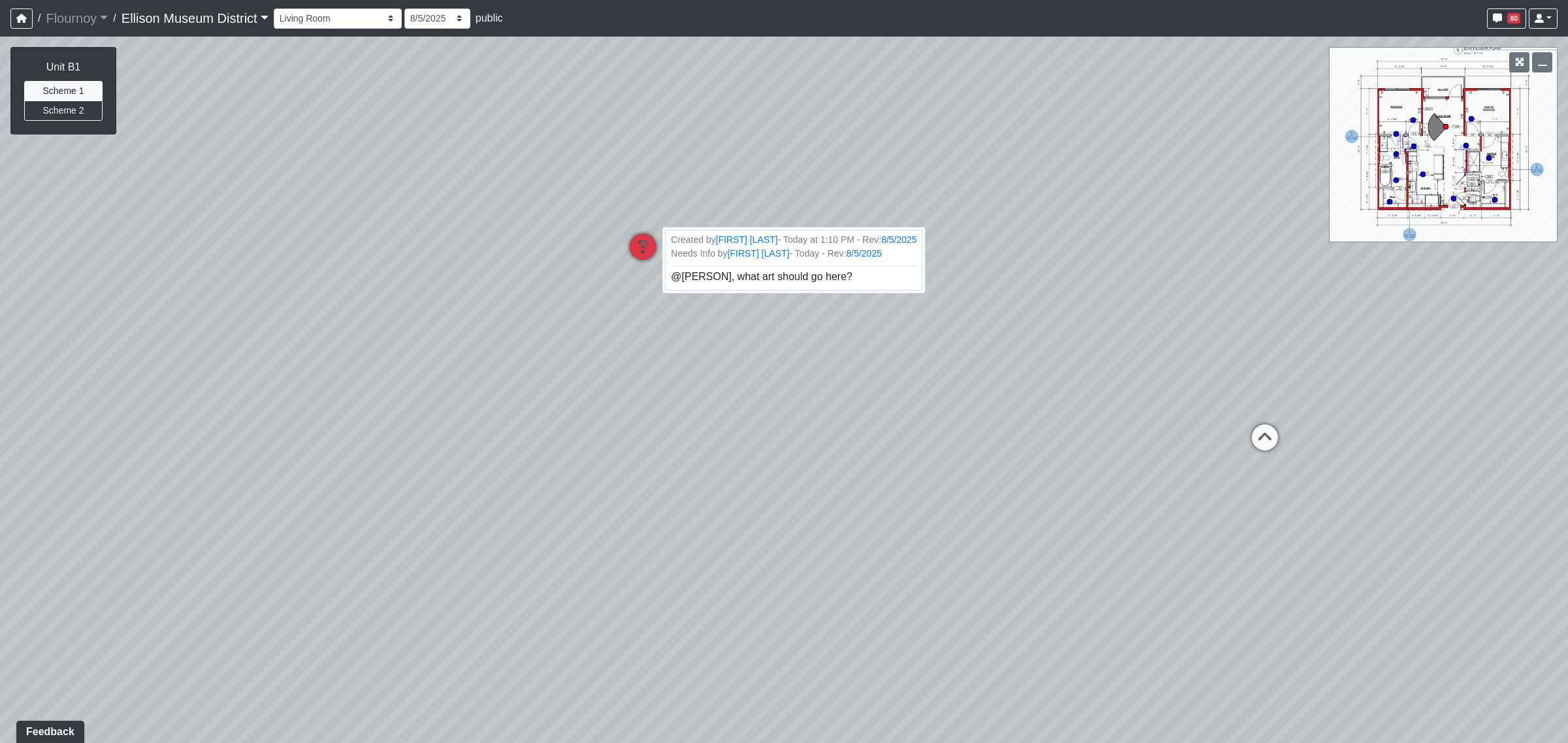 drag, startPoint x: 580, startPoint y: 230, endPoint x: 1021, endPoint y: 226, distance: 441.0181 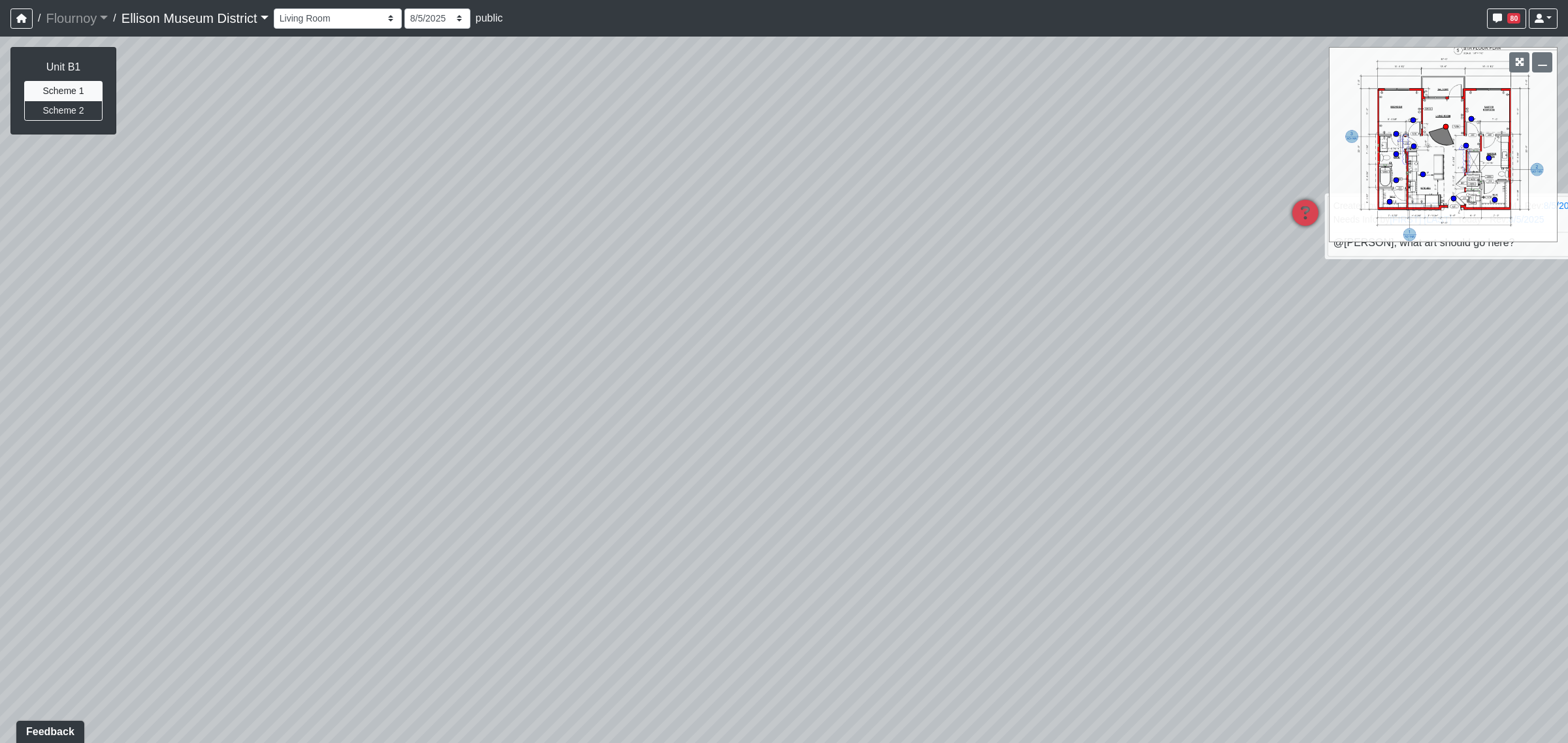 drag, startPoint x: 725, startPoint y: 238, endPoint x: 1011, endPoint y: 226, distance: 286.2516 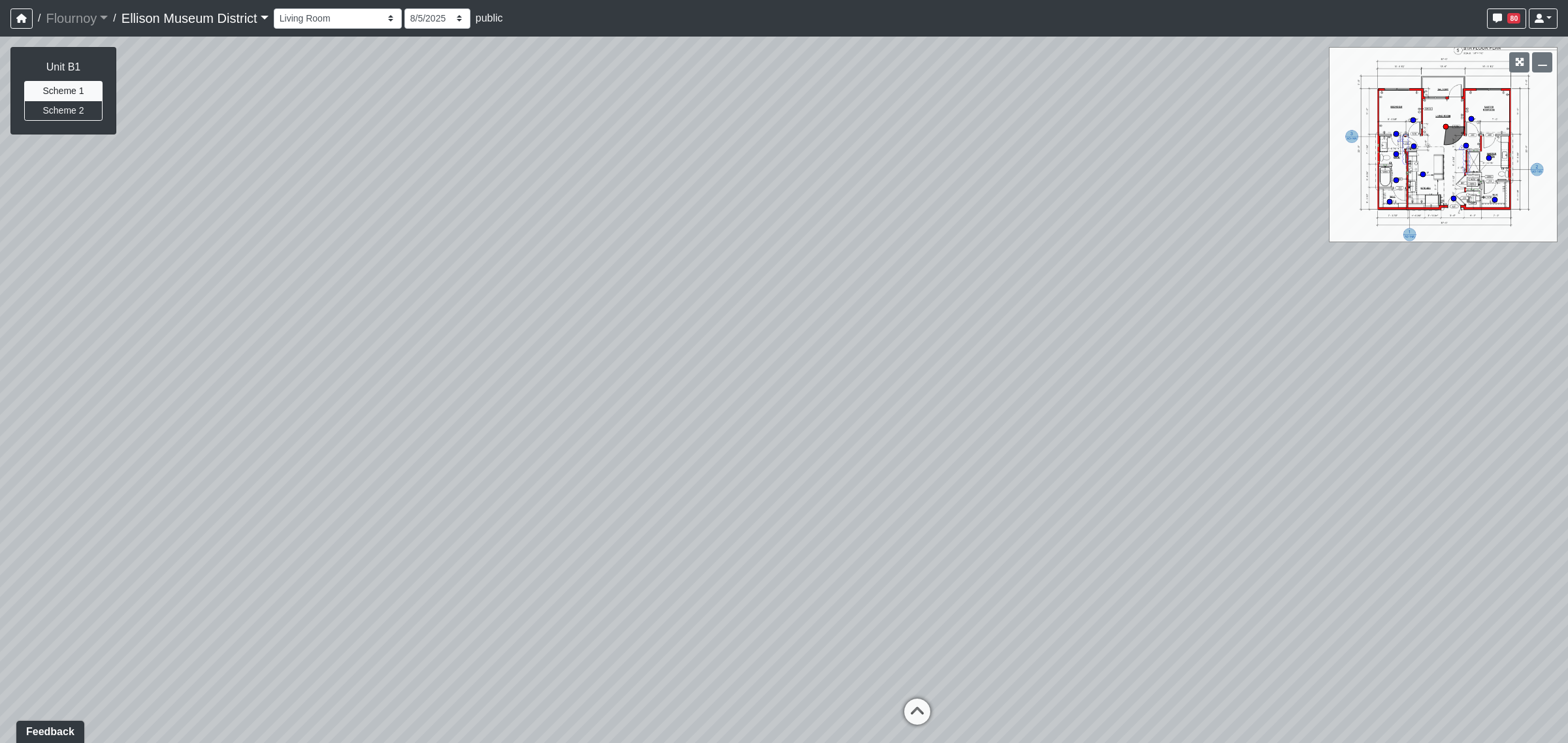 drag, startPoint x: 750, startPoint y: 244, endPoint x: 1077, endPoint y: 226, distance: 327.49504 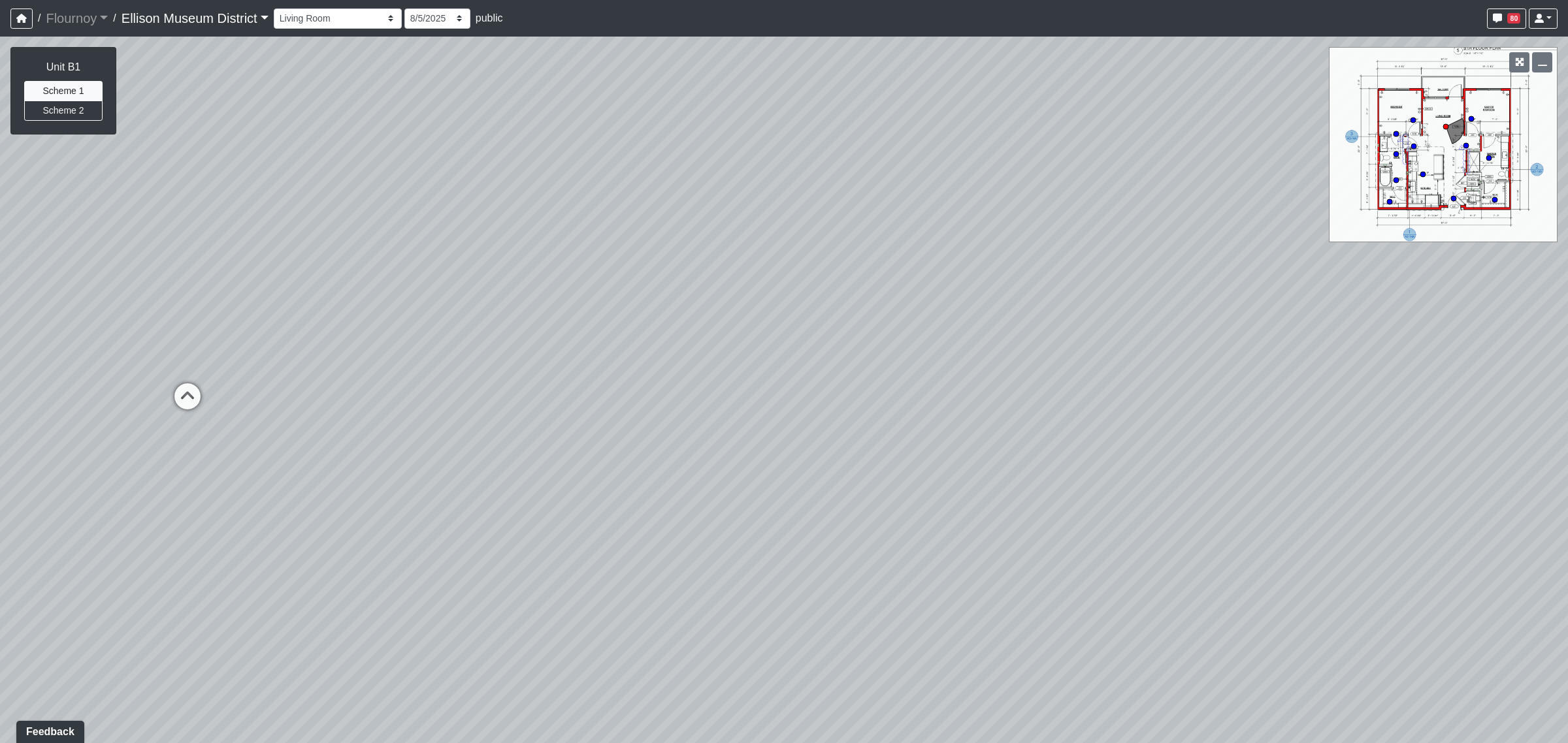 drag, startPoint x: 885, startPoint y: 236, endPoint x: 1077, endPoint y: 225, distance: 192.31485 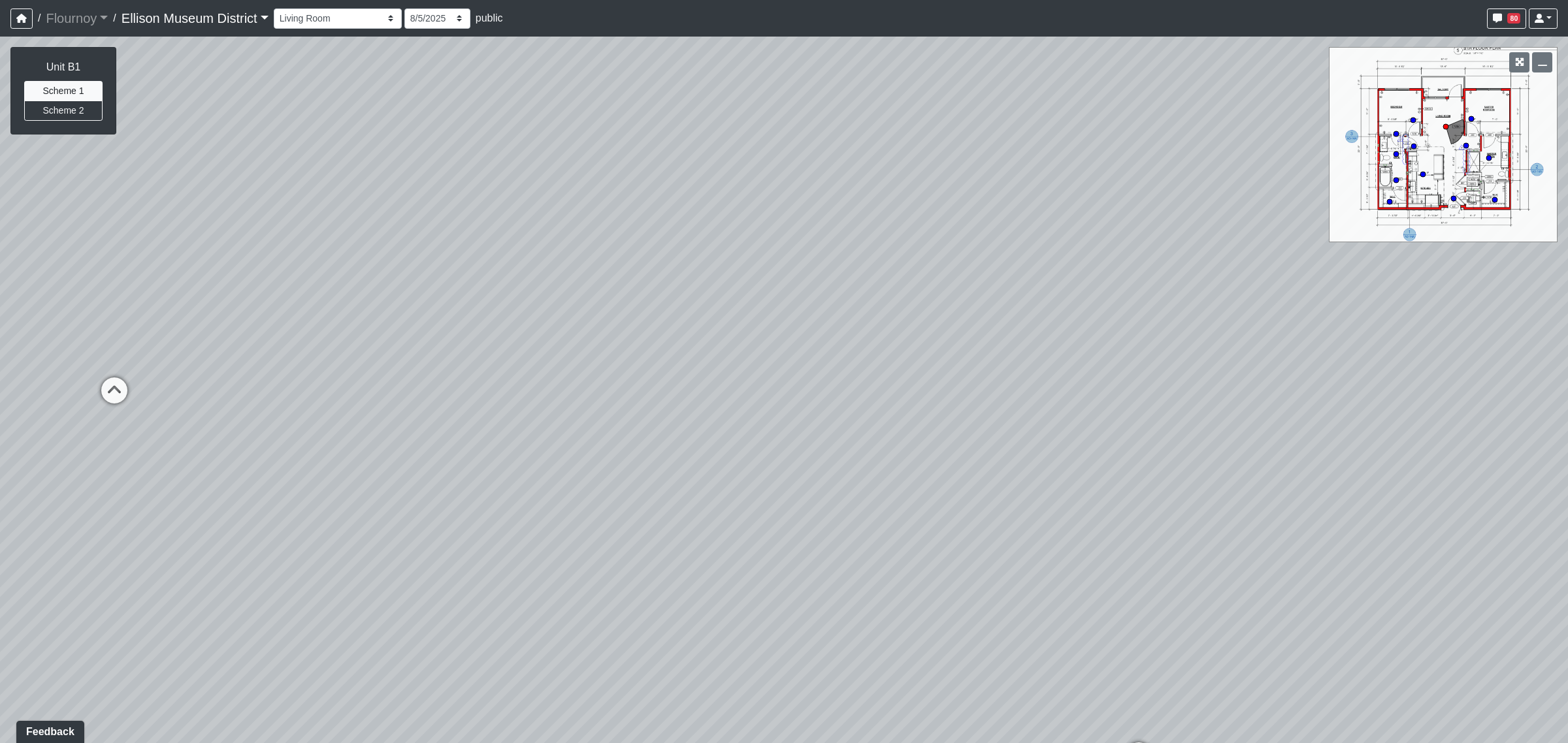 drag, startPoint x: 1109, startPoint y: 227, endPoint x: 618, endPoint y: 195, distance: 492.0417 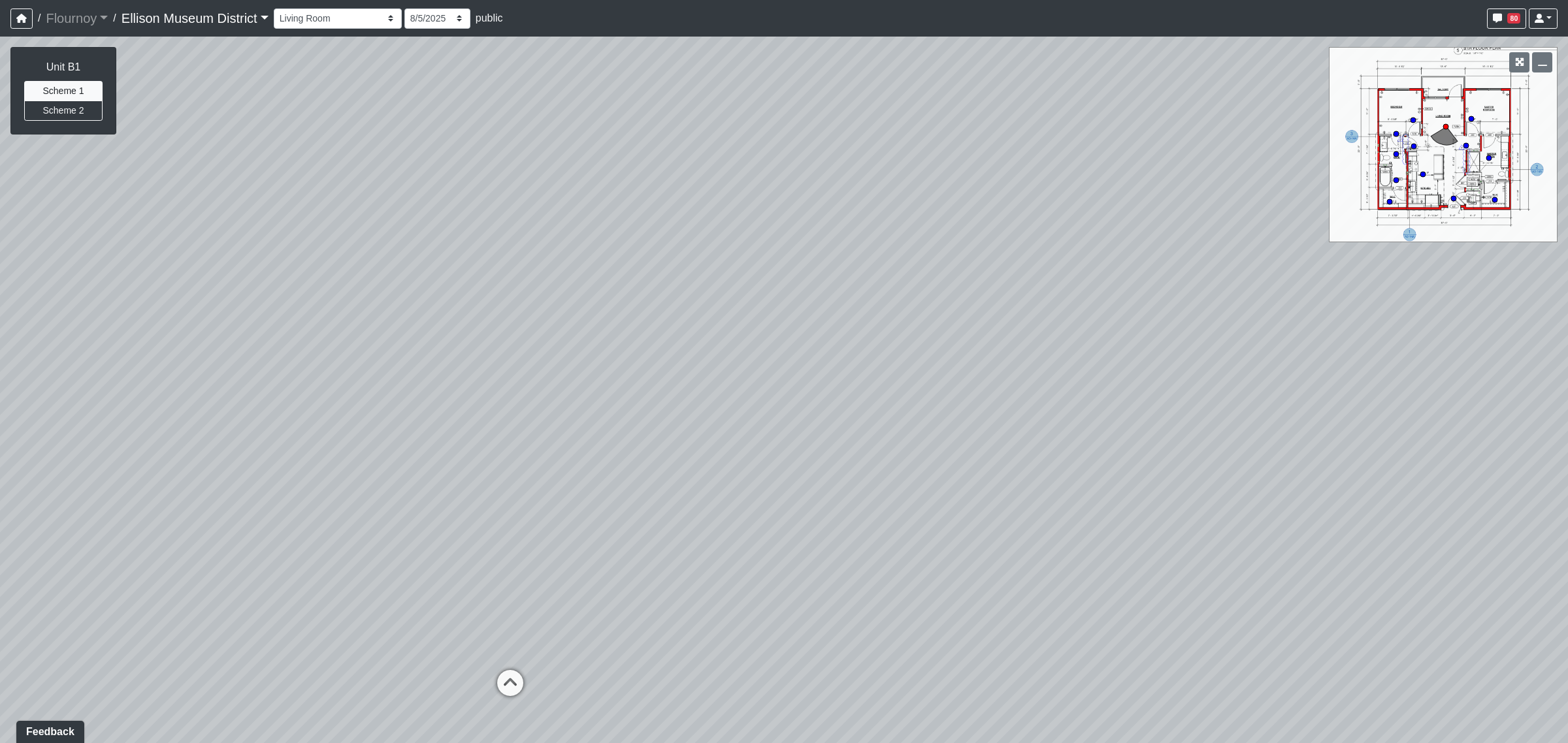 drag, startPoint x: 615, startPoint y: 236, endPoint x: 677, endPoint y: 204, distance: 69.771054 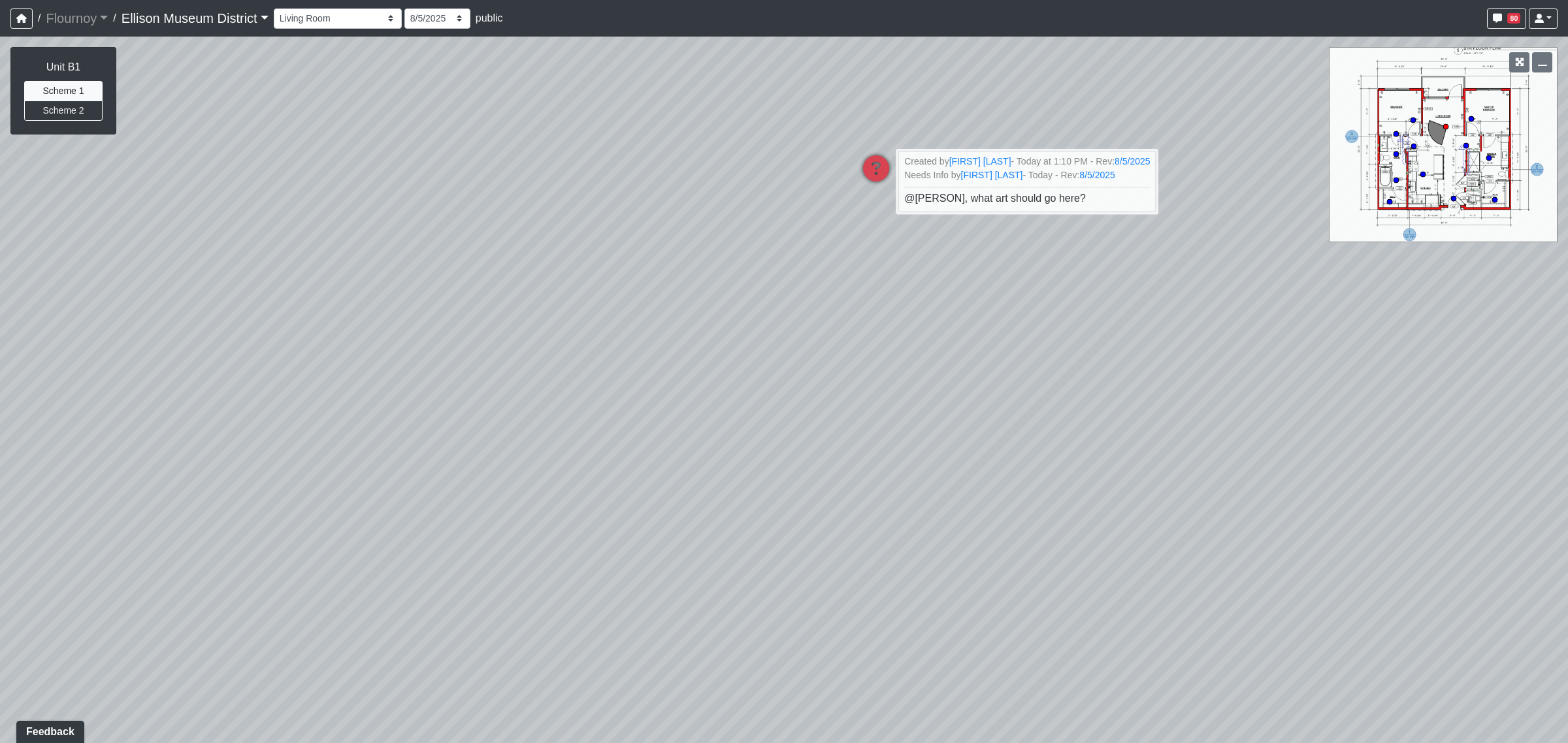 drag, startPoint x: 519, startPoint y: 238, endPoint x: 491, endPoint y: 235, distance: 28.160256 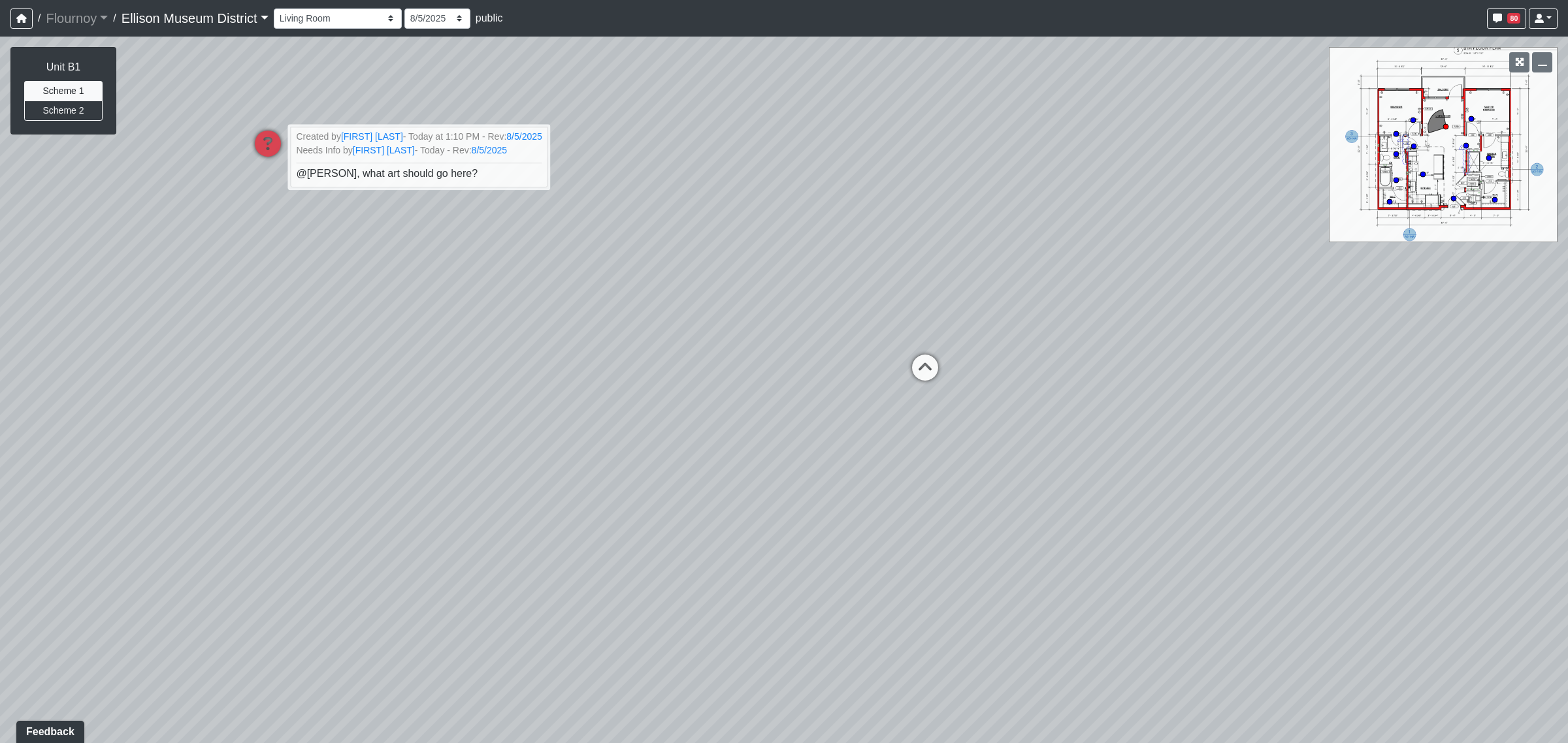 drag, startPoint x: 759, startPoint y: 223, endPoint x: 728, endPoint y: 291, distance: 74.73286 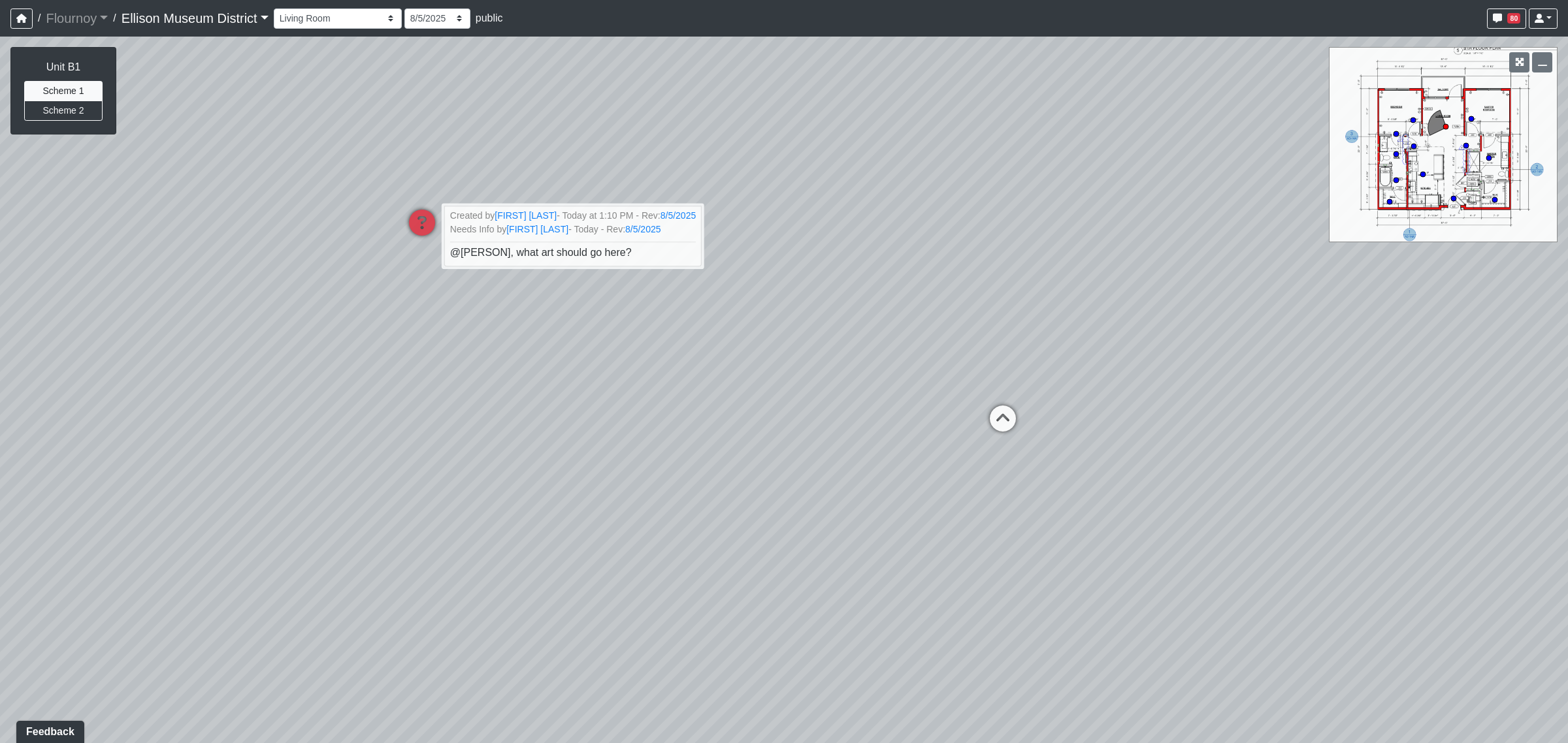 drag, startPoint x: 743, startPoint y: 294, endPoint x: 834, endPoint y: 183, distance: 144 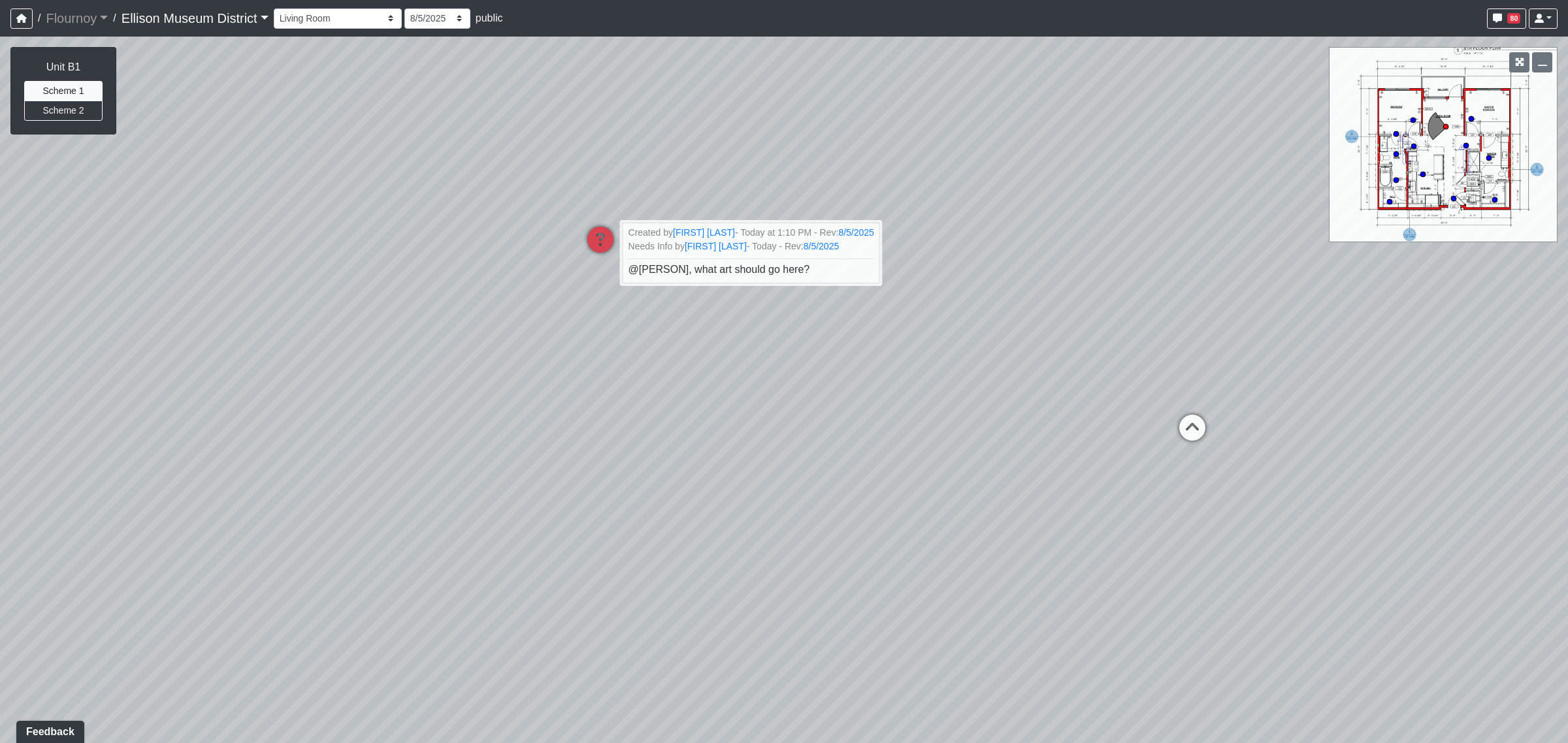 drag, startPoint x: 969, startPoint y: 340, endPoint x: 873, endPoint y: 289, distance: 108.70603 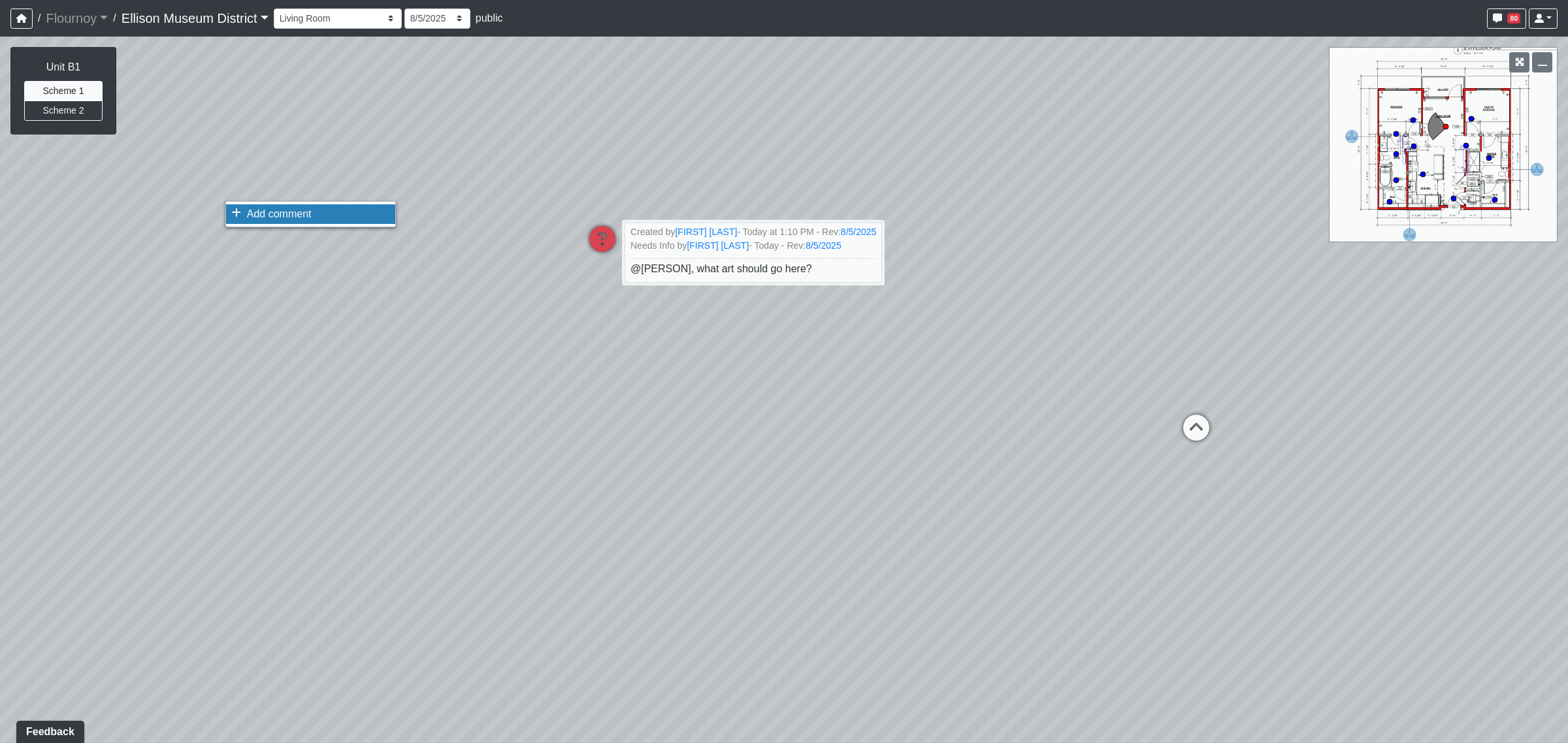 click on "Add comment" at bounding box center (279, 213) 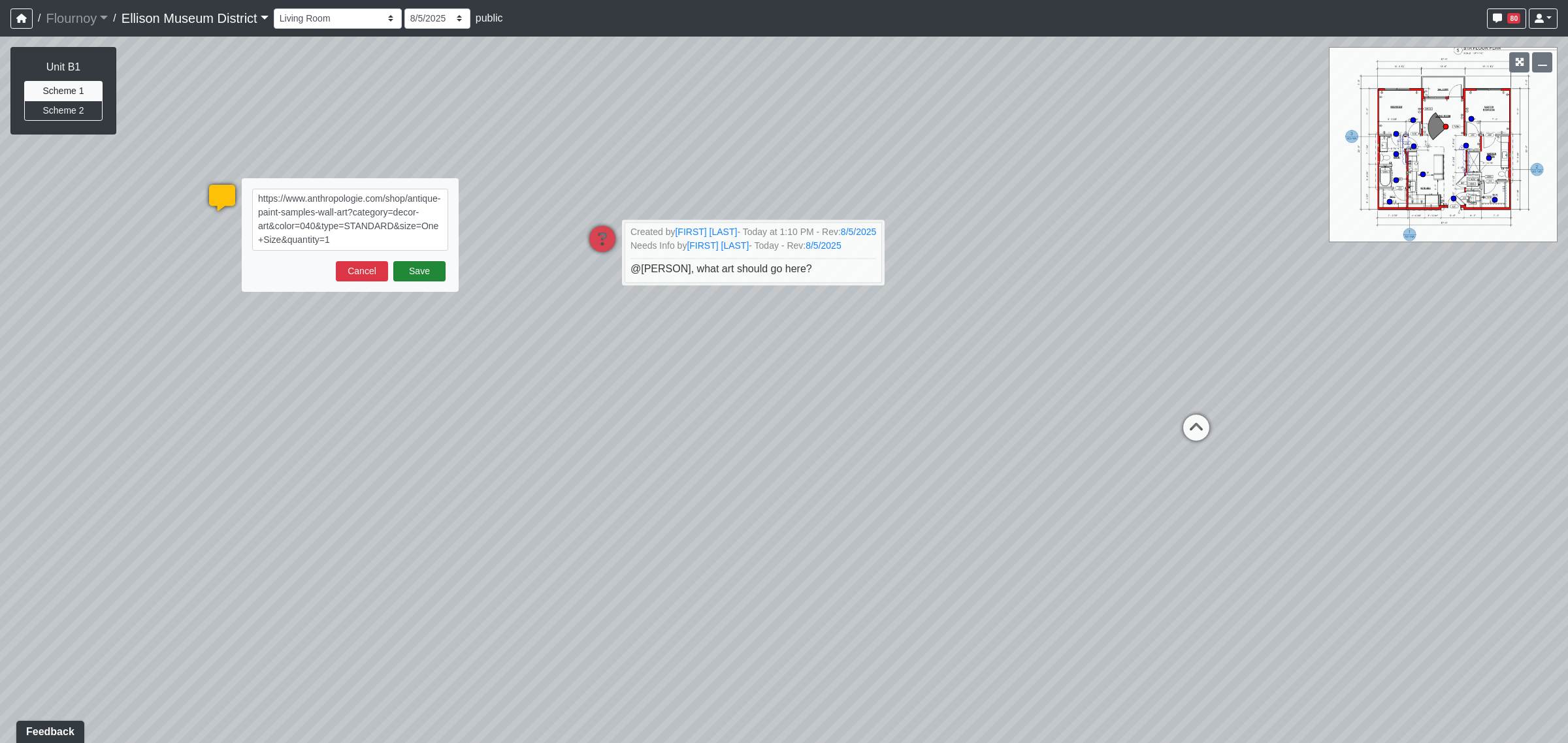 type on "https://www.anthropologie.com/shop/antique-paint-samples-wall-art?category=decor-art&color=040&type=STANDARD&size=One+Size&quantity=1" 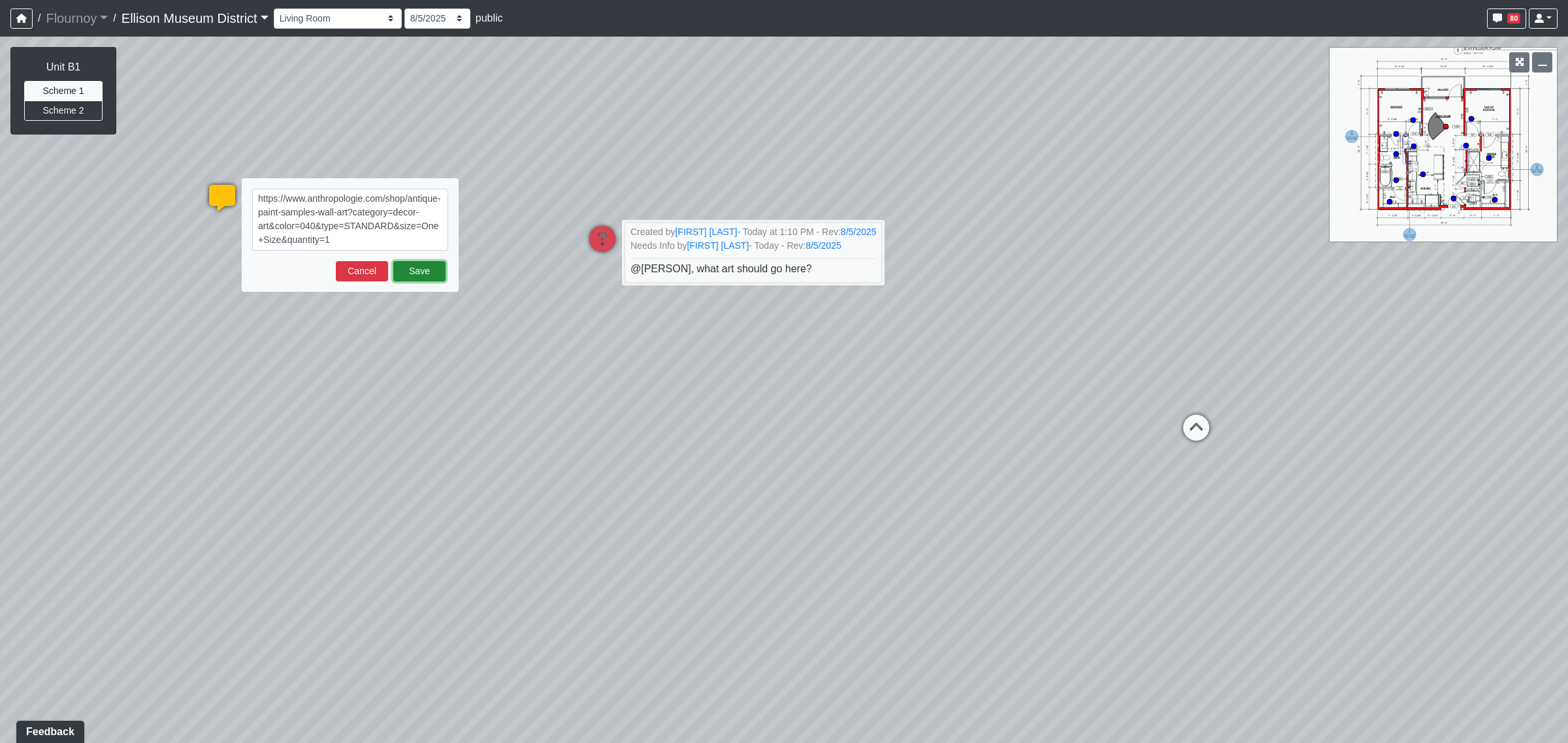 click on "Save" at bounding box center [419, 271] 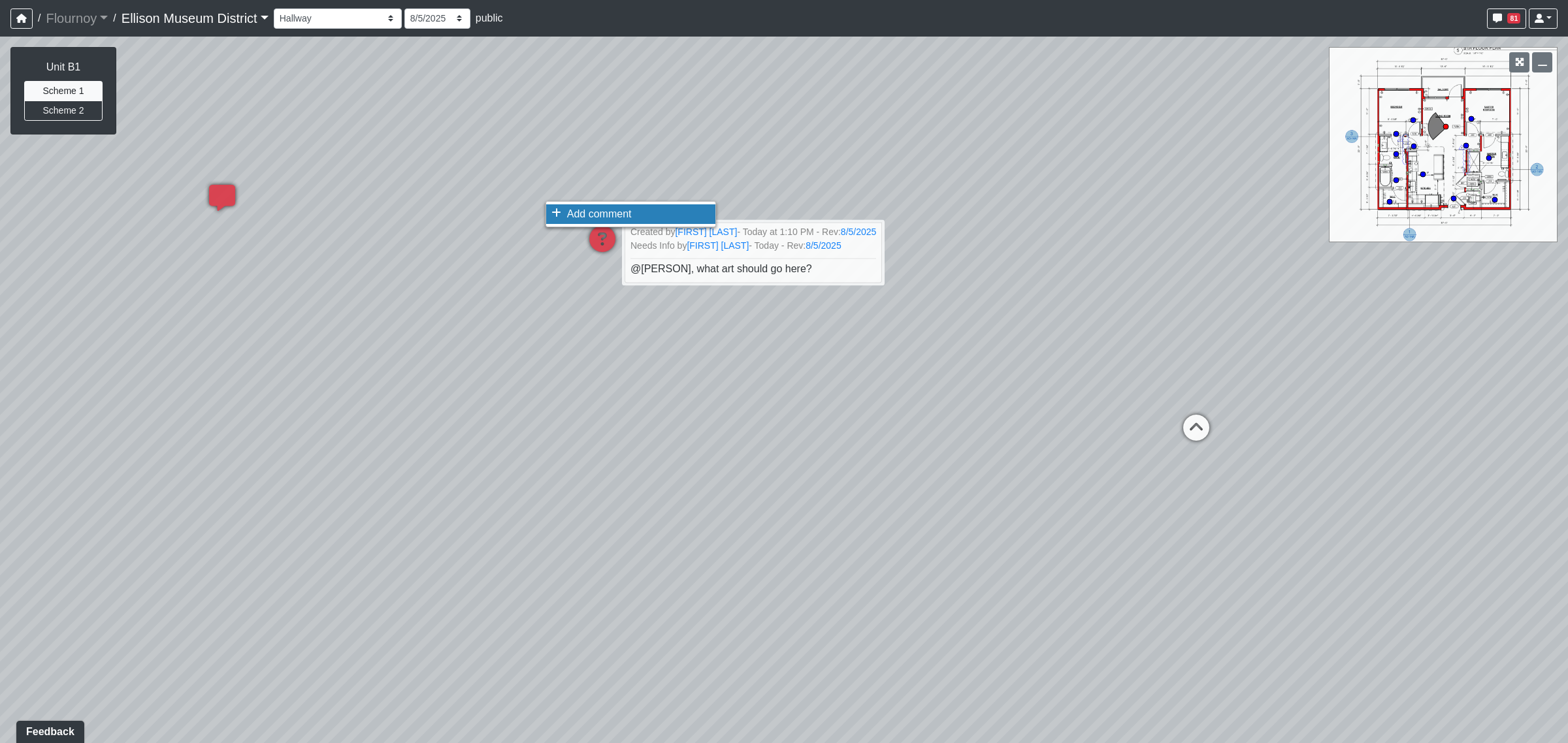 click on "Add comment" at bounding box center [599, 213] 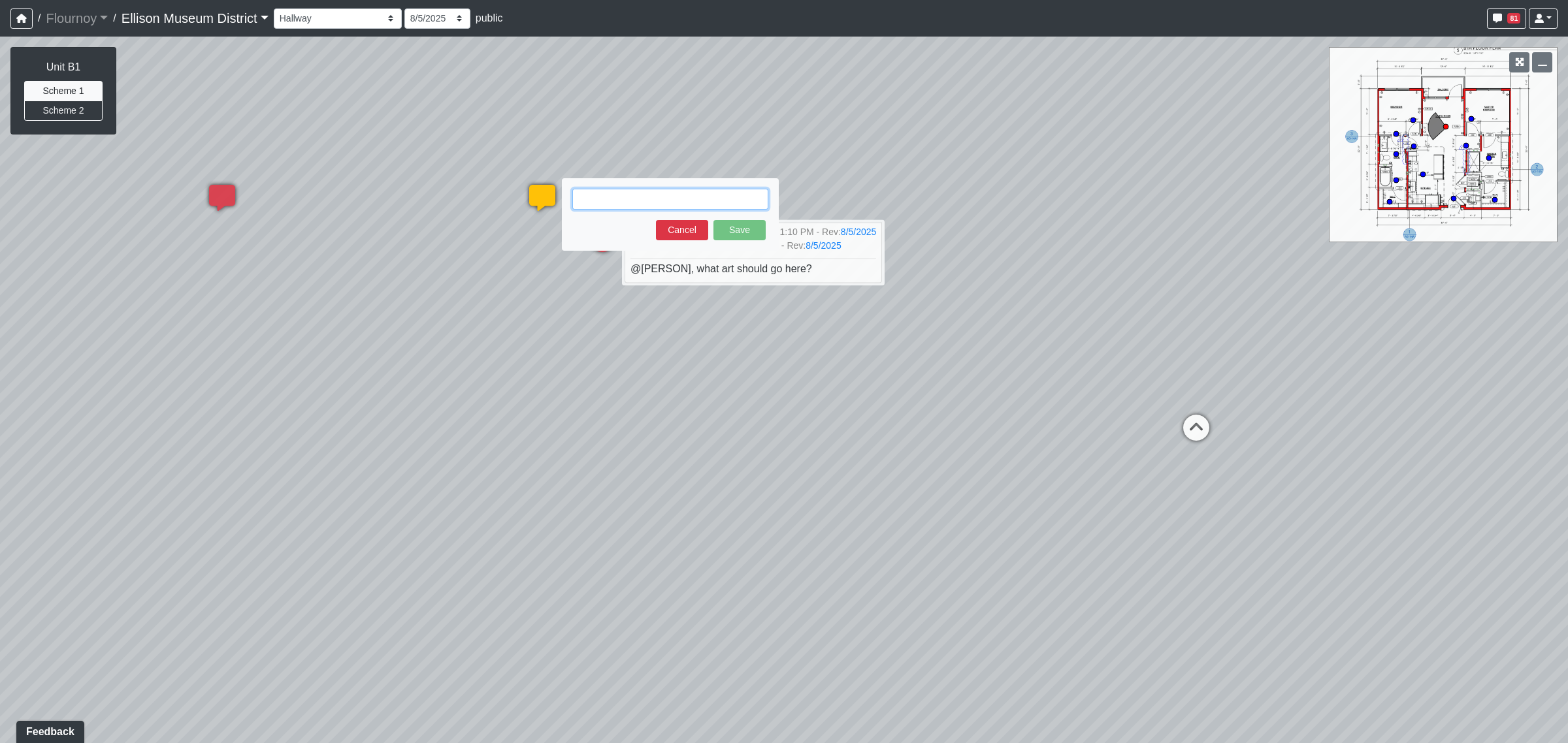 paste on "https://www.anthropologie.com/shop/antique-paint-samples-wall-art?category=decor-art&color=060&type=STANDARD&size=One+Size&quantity=1" 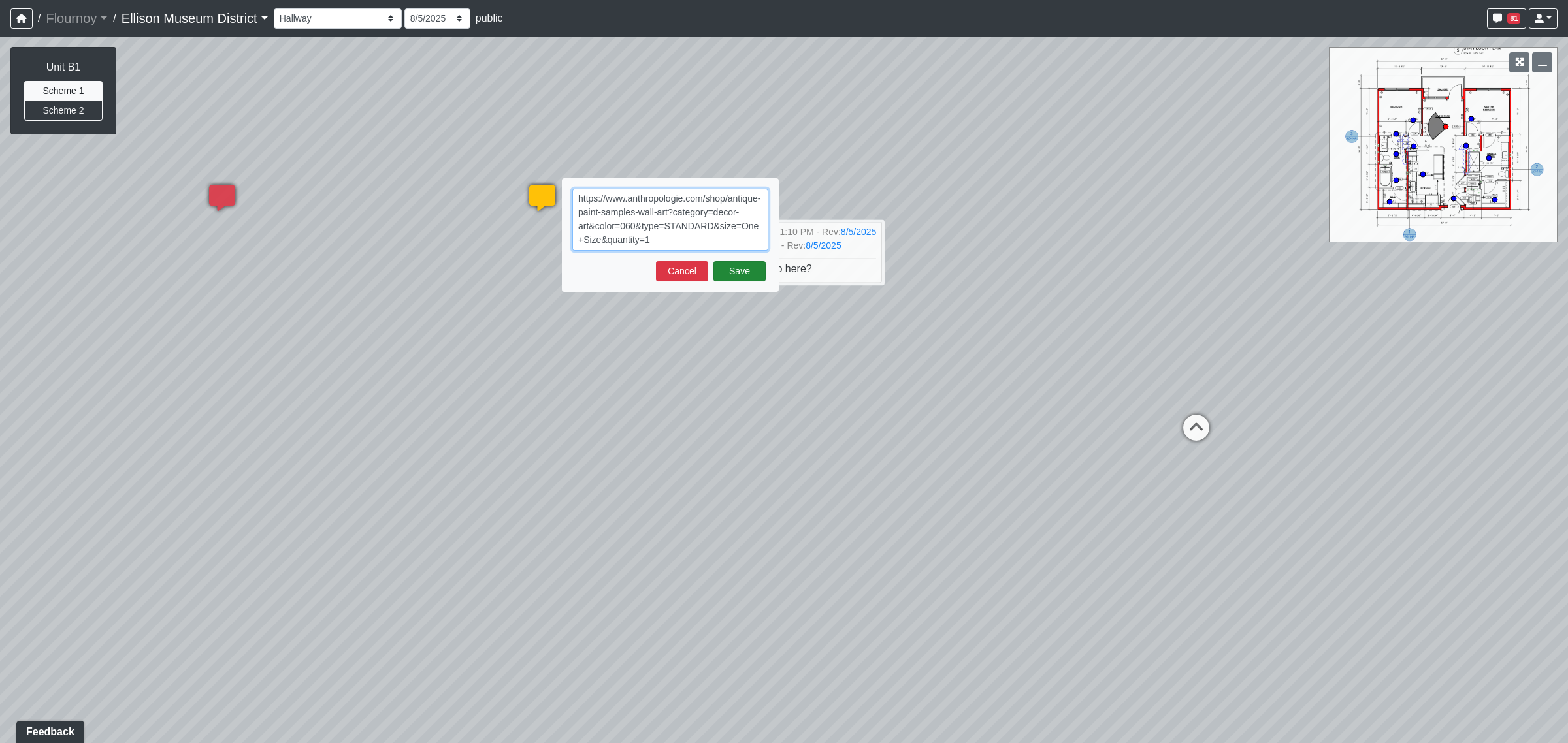 type on "https://www.anthropologie.com/shop/antique-paint-samples-wall-art?category=decor-art&color=060&type=STANDARD&size=One+Size&quantity=1" 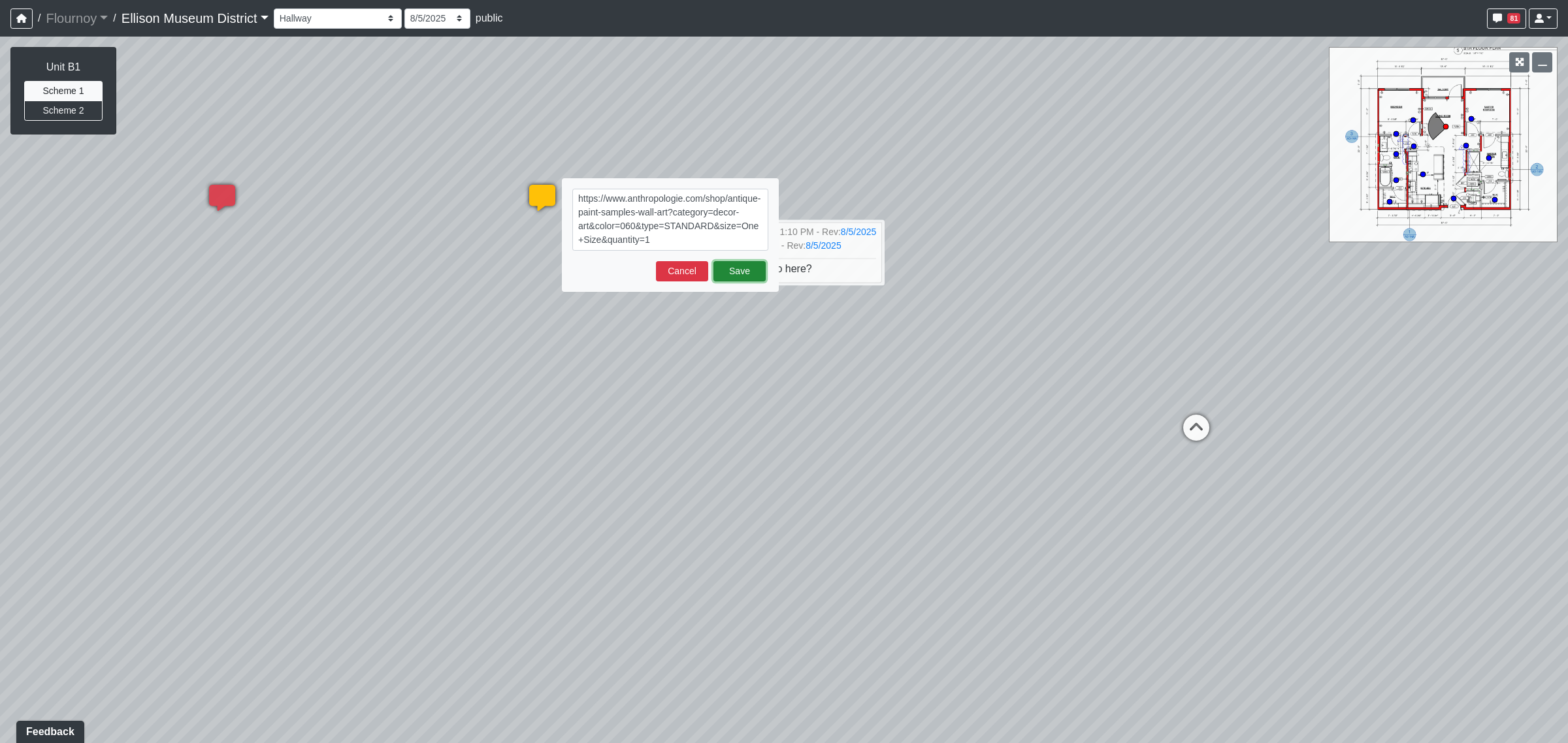 click on "Save" at bounding box center (740, 271) 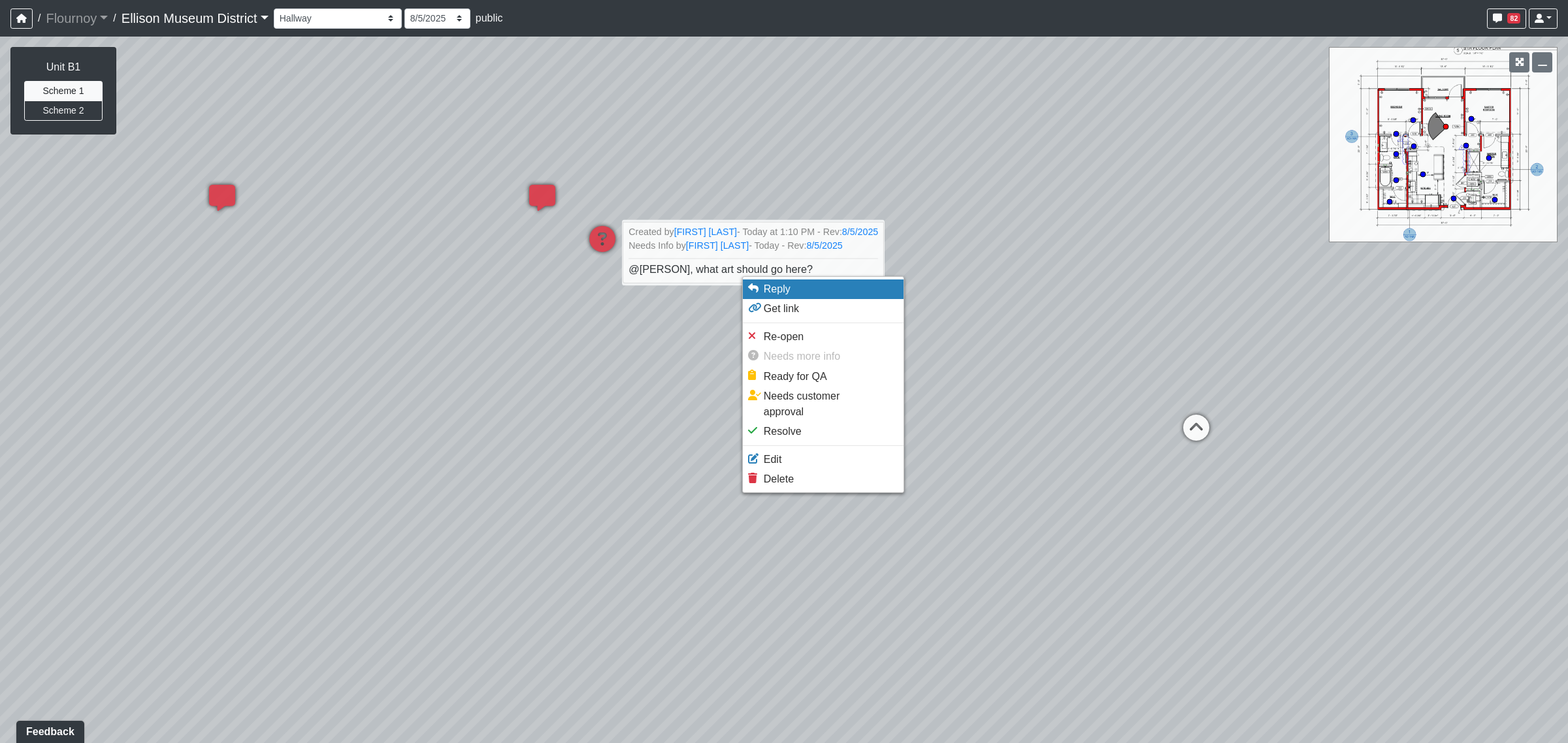 click on "Reply" at bounding box center [777, 289] 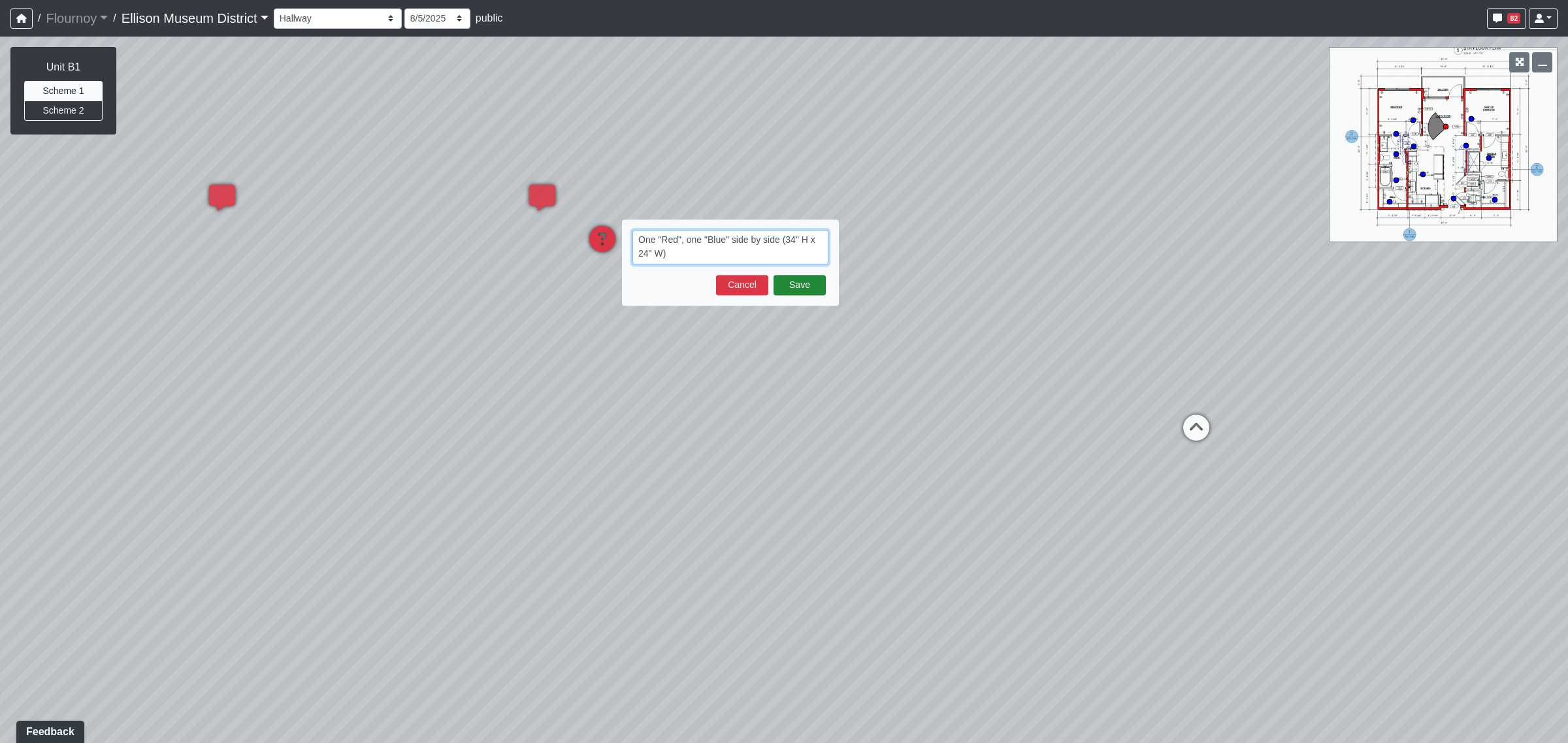 type on "One "Red", one "Blue" side by side (34" H x 24" W)" 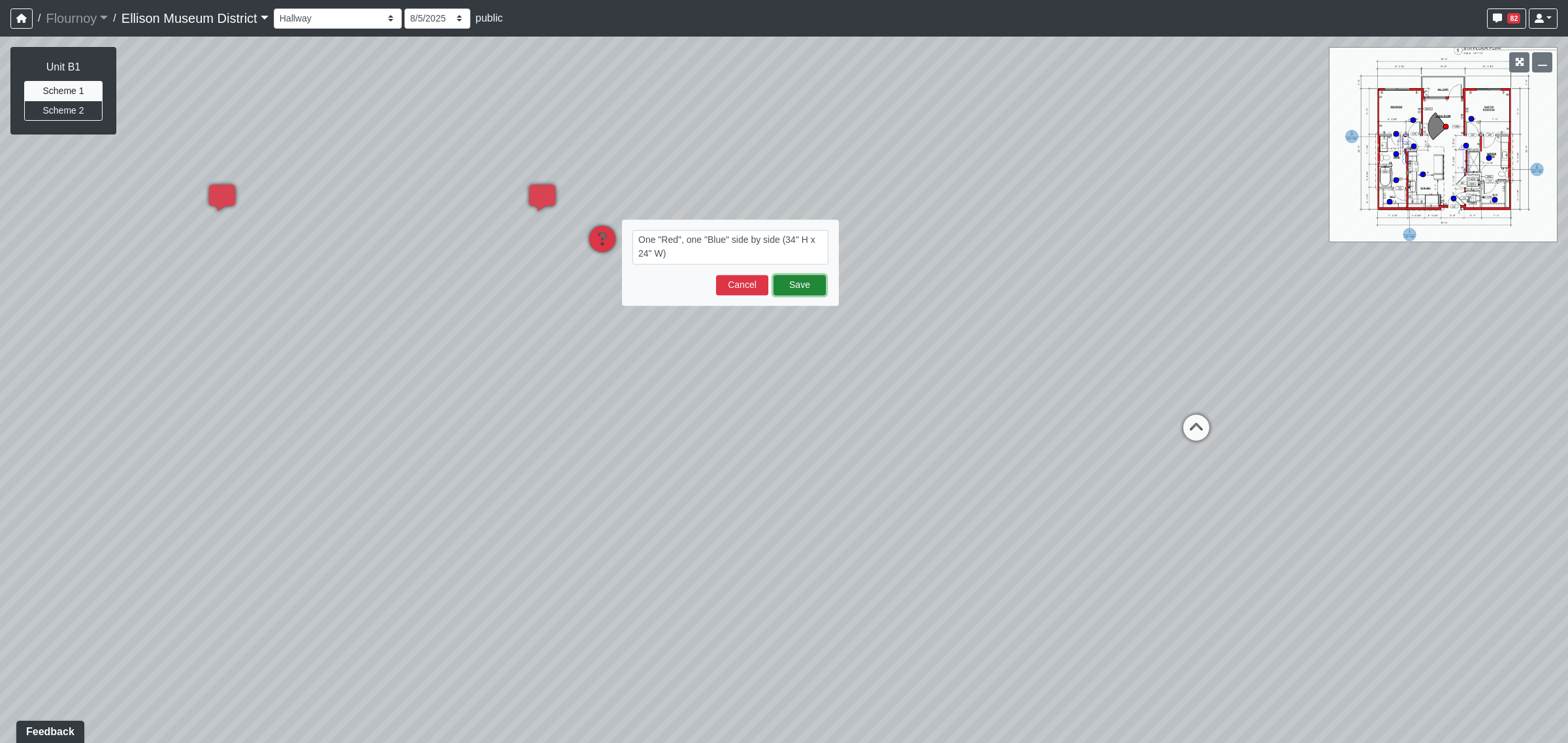 click on "Save" at bounding box center [800, 285] 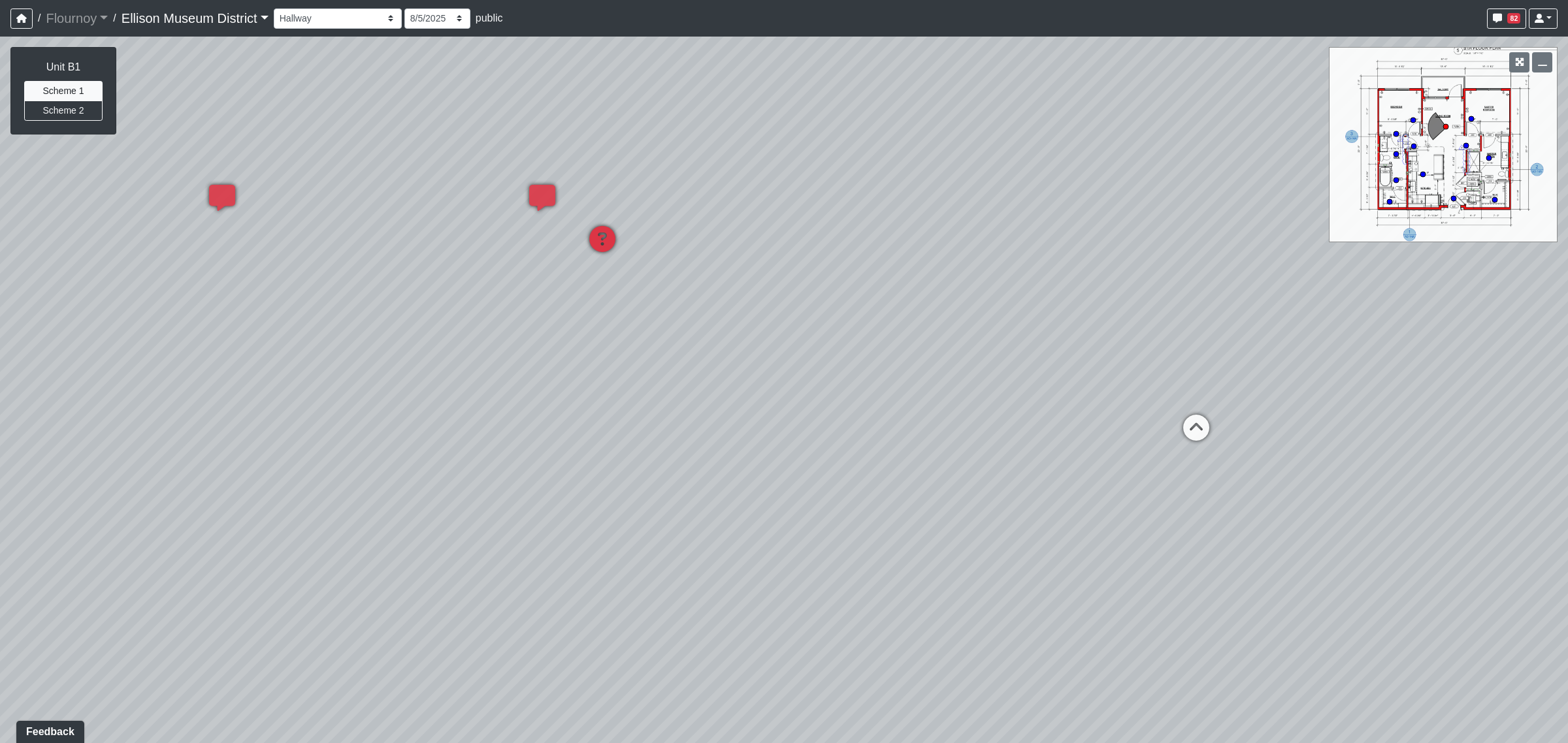drag, startPoint x: 1122, startPoint y: 312, endPoint x: 540, endPoint y: 304, distance: 582.055 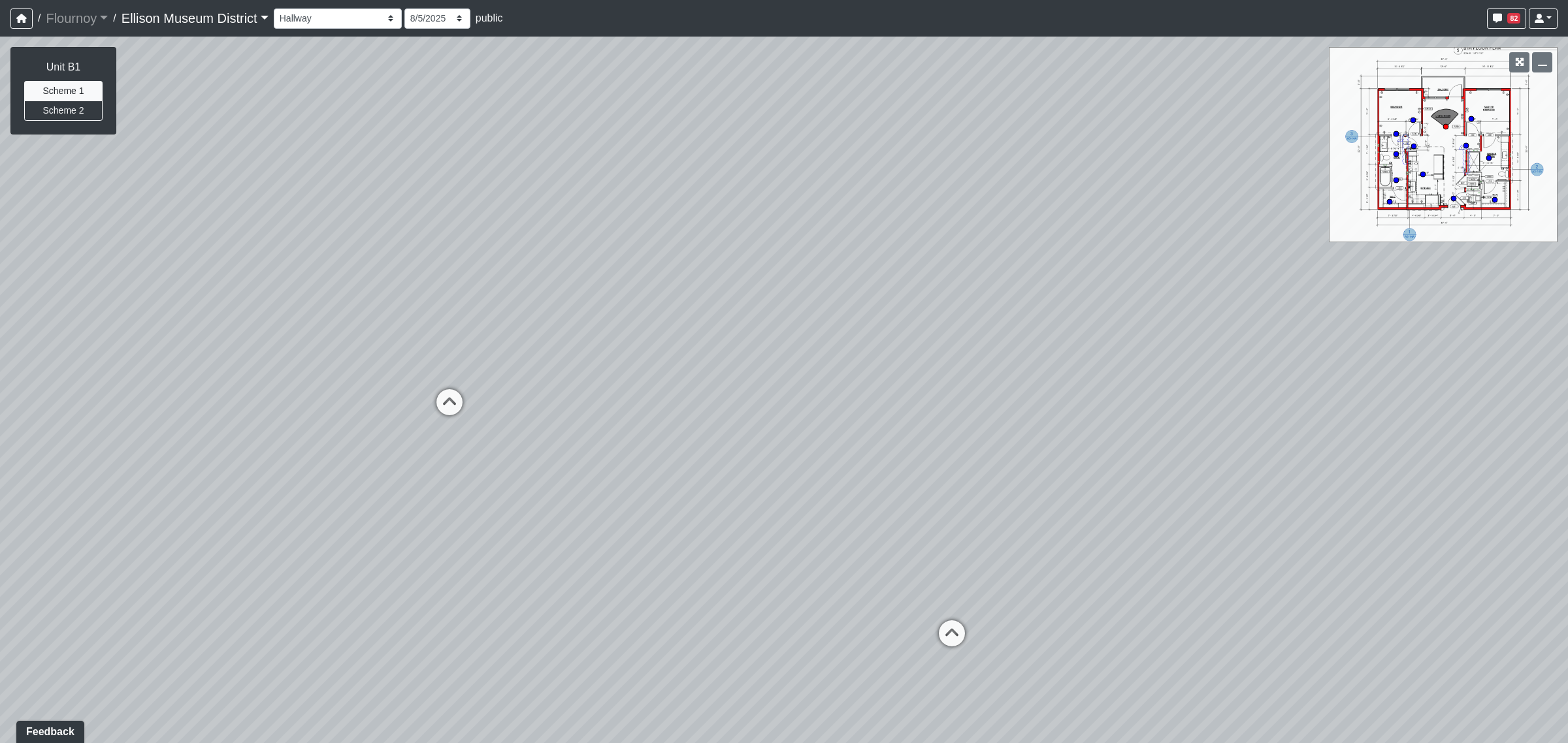 drag, startPoint x: 1017, startPoint y: 321, endPoint x: 902, endPoint y: 323, distance: 115.01739 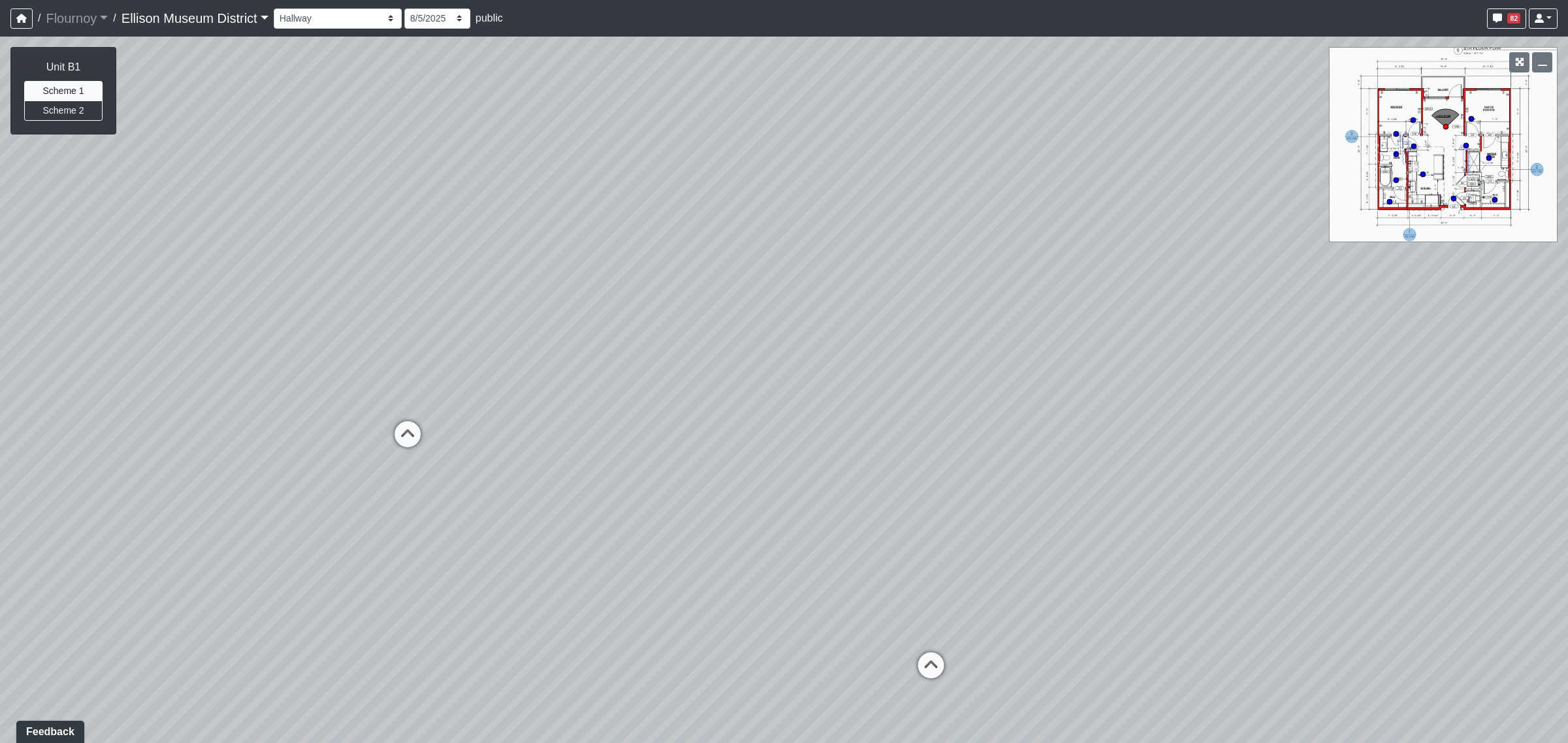 drag, startPoint x: 887, startPoint y: 268, endPoint x: 811, endPoint y: 118, distance: 168.15469 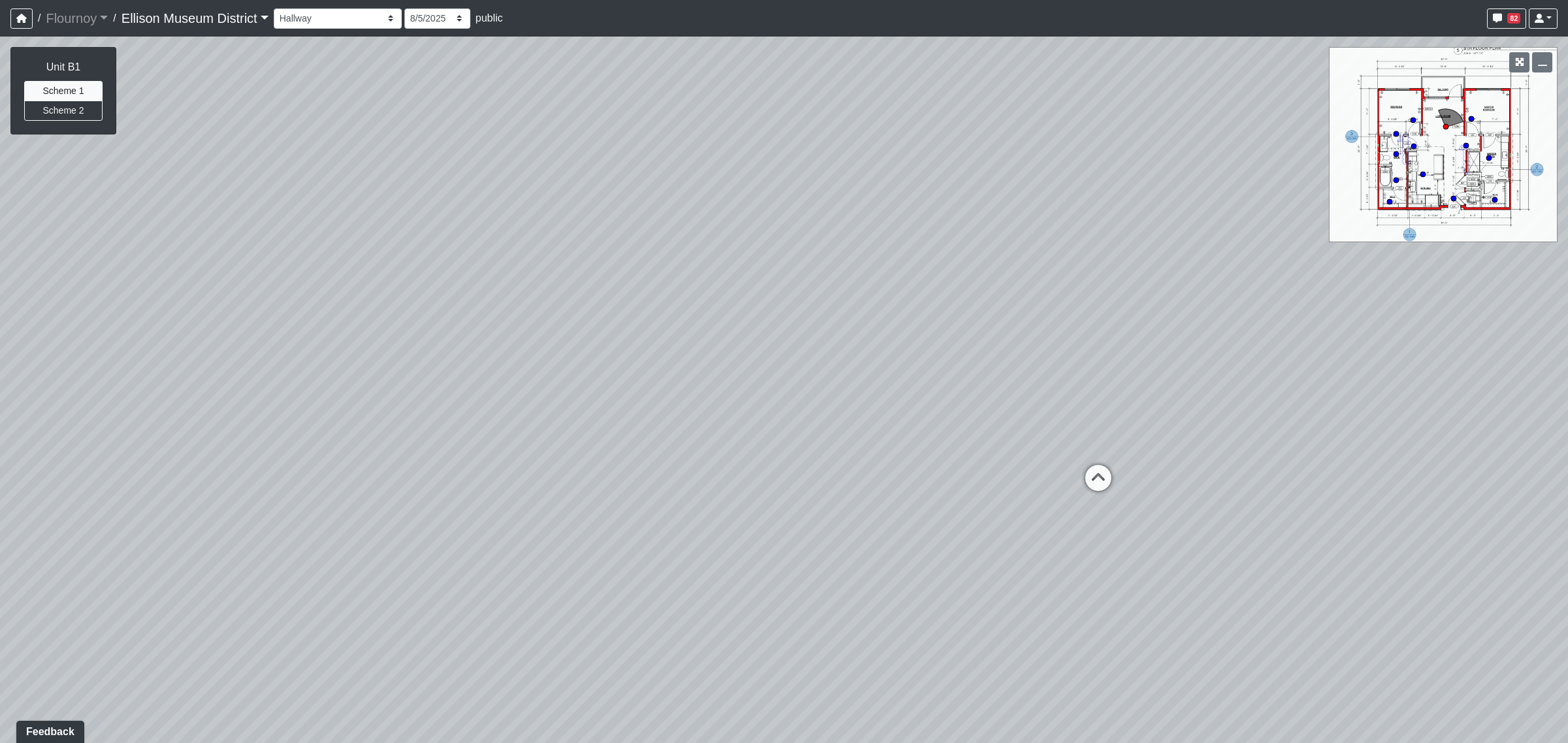 drag, startPoint x: 1170, startPoint y: 336, endPoint x: 433, endPoint y: 315, distance: 737.2991 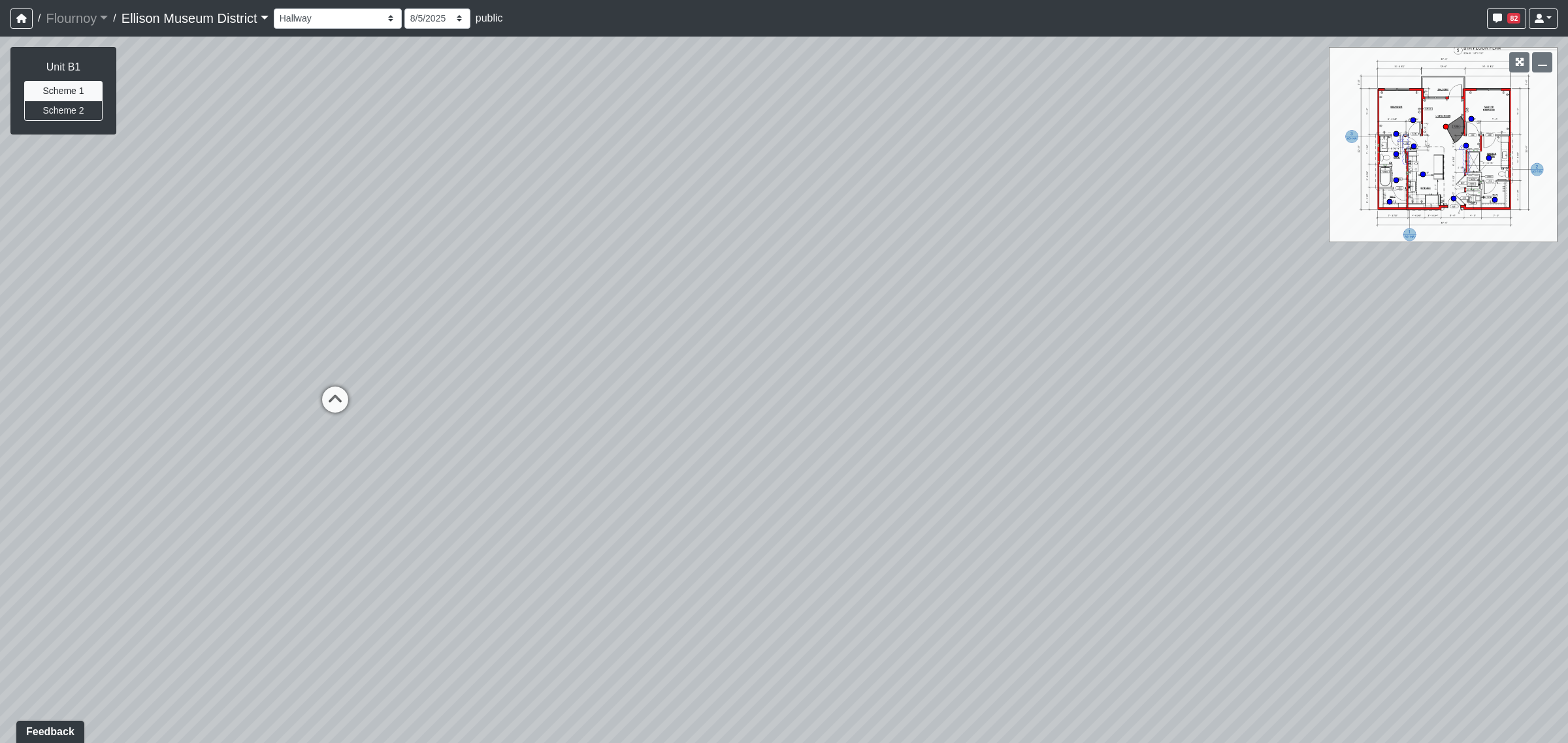 drag, startPoint x: 849, startPoint y: 331, endPoint x: 981, endPoint y: 310, distance: 133.66002 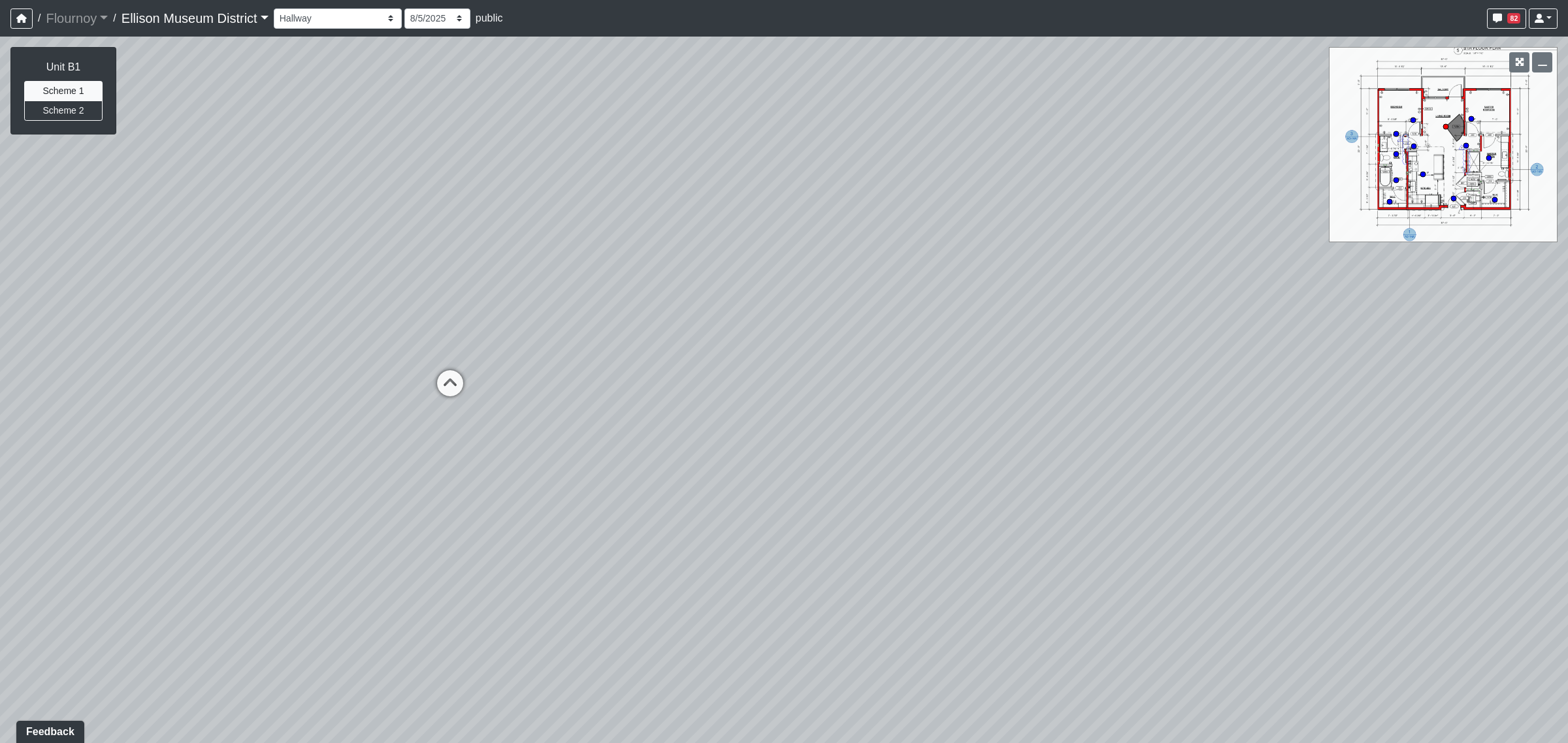 drag, startPoint x: 880, startPoint y: 311, endPoint x: 978, endPoint y: 309, distance: 98.02 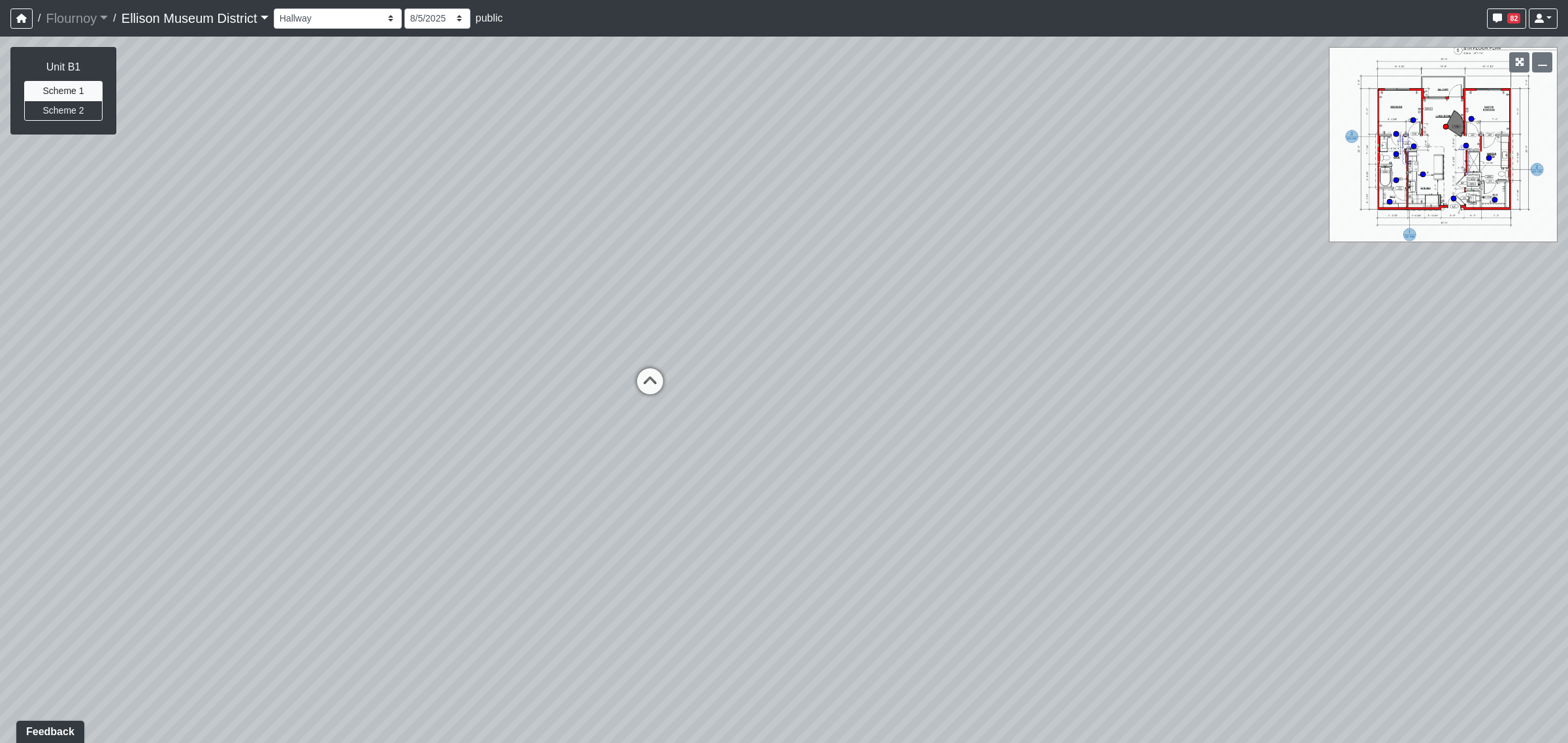 drag, startPoint x: 859, startPoint y: 312, endPoint x: 1050, endPoint y: 322, distance: 191.262 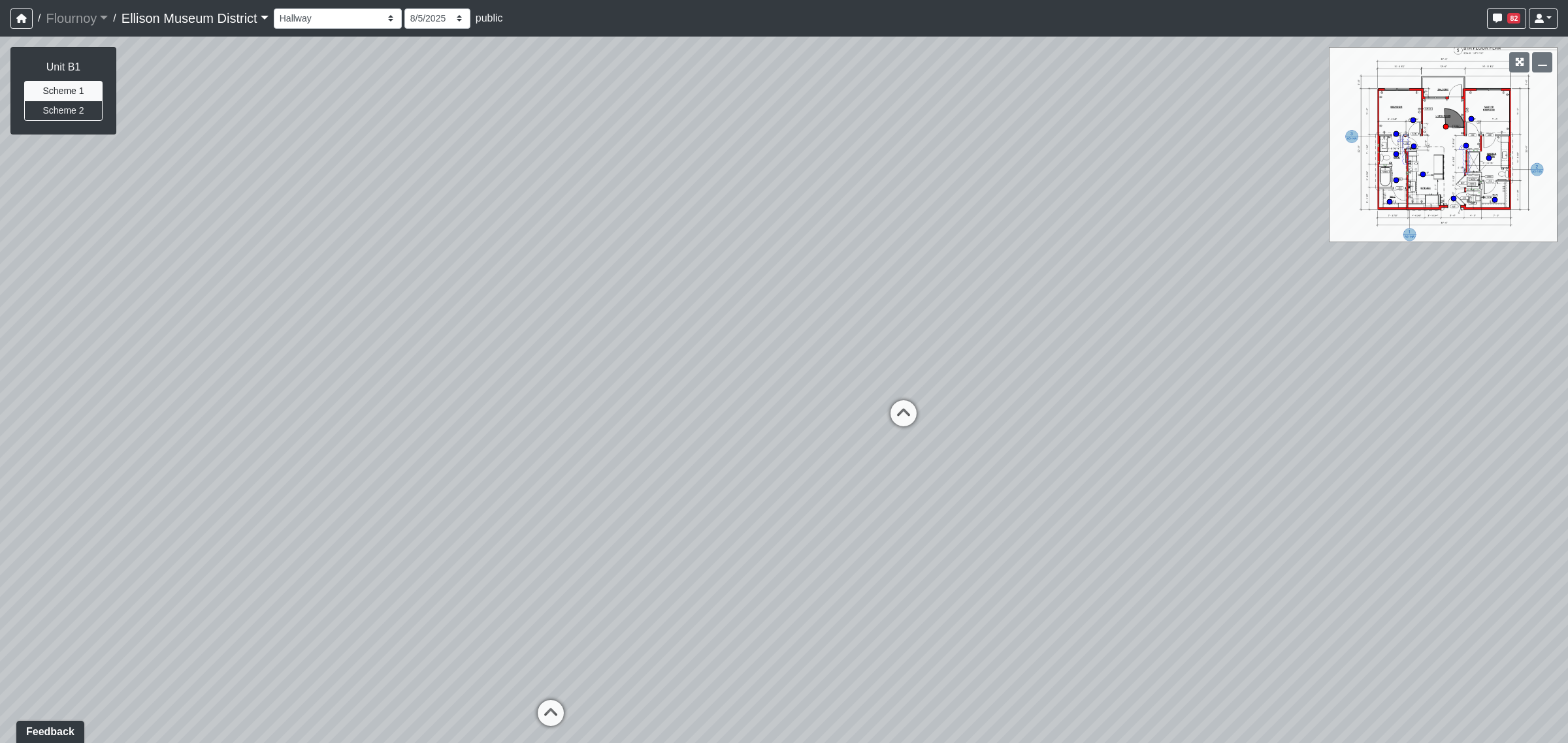 click on "Loading... Bedroom Hallway 1 Loading... Bedroom 2 Loading... Bedroom Hallway 2 Loading... Kitchen Loading...
Created by  [FIRST] [LAST]  - Today at 1:10 PM - Rev:  8/5/2025 Needs Info by  [FIRST] [LAST]  - Today - Rev:  8/5/2025
@[PERSON], what art should go here?
Created by  [FIRST] [LAST]  - Today at 9:06 PM - Rev:  8/5/2025
One "Red", one "Blue" side by side (34" H x 24" W)
Loading...
Created by  [FIRST] [LAST]  - Today at 9:05 PM - Rev:  8/5/2025
Link
Loading...
Created by  [FIRST] [LAST]  - Today at 9:06 PM - Rev:  8/5/2025
Link" at bounding box center [784, 390] 